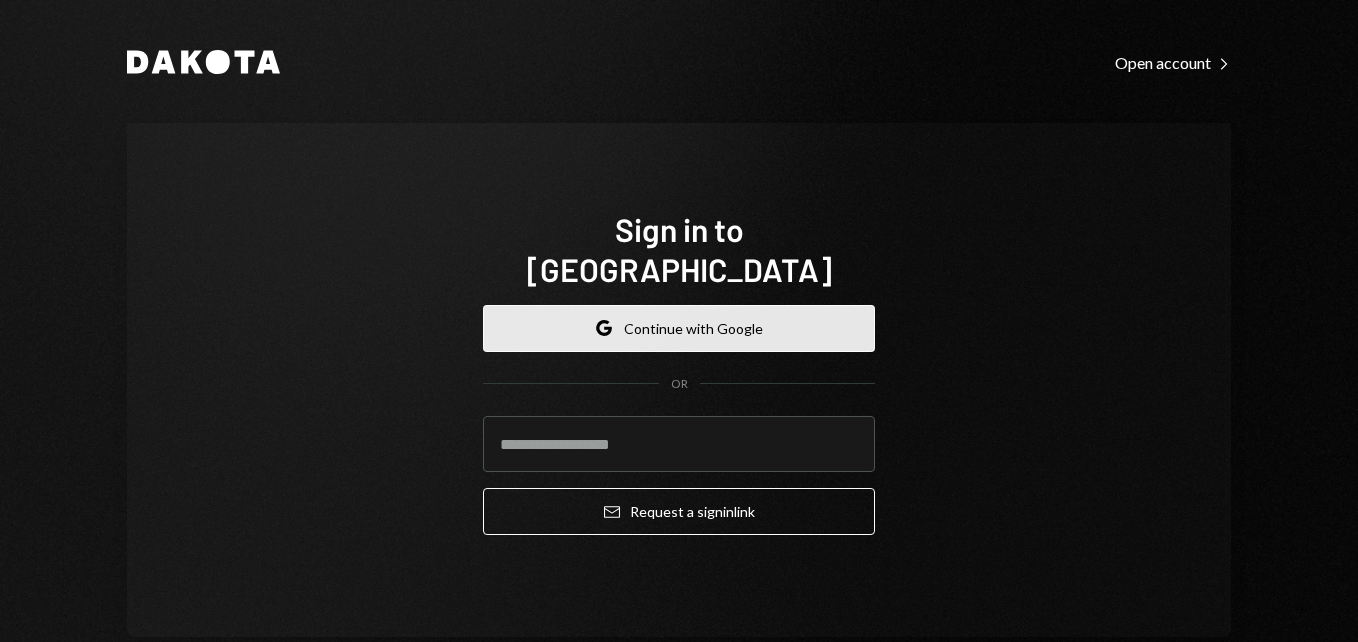 scroll, scrollTop: 0, scrollLeft: 0, axis: both 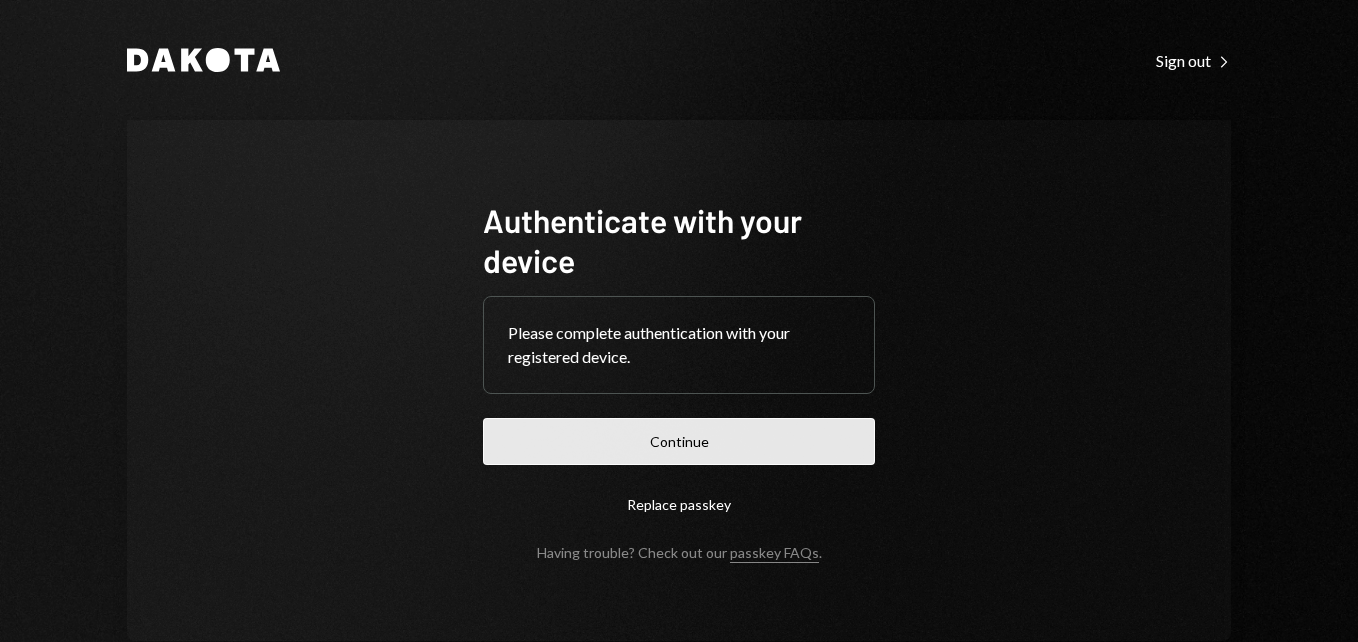 click on "Continue" at bounding box center [679, 441] 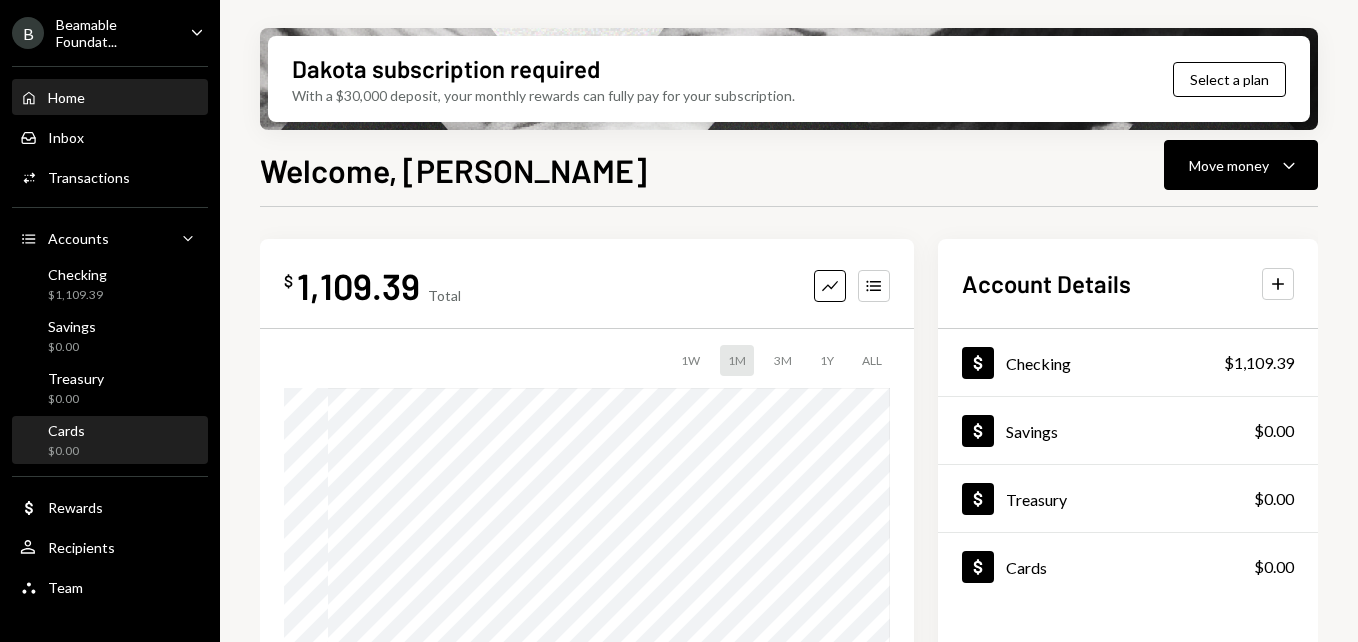 click on "Cards $0.00" at bounding box center [110, 441] 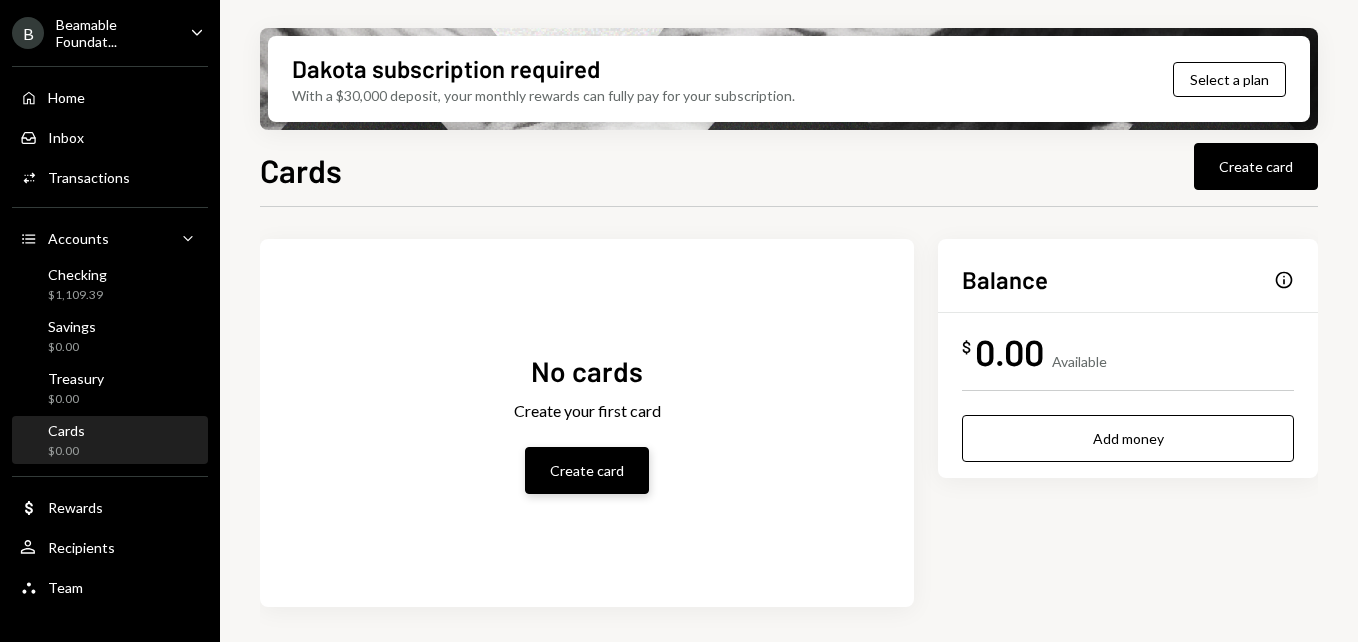 click on "Create card" at bounding box center [587, 470] 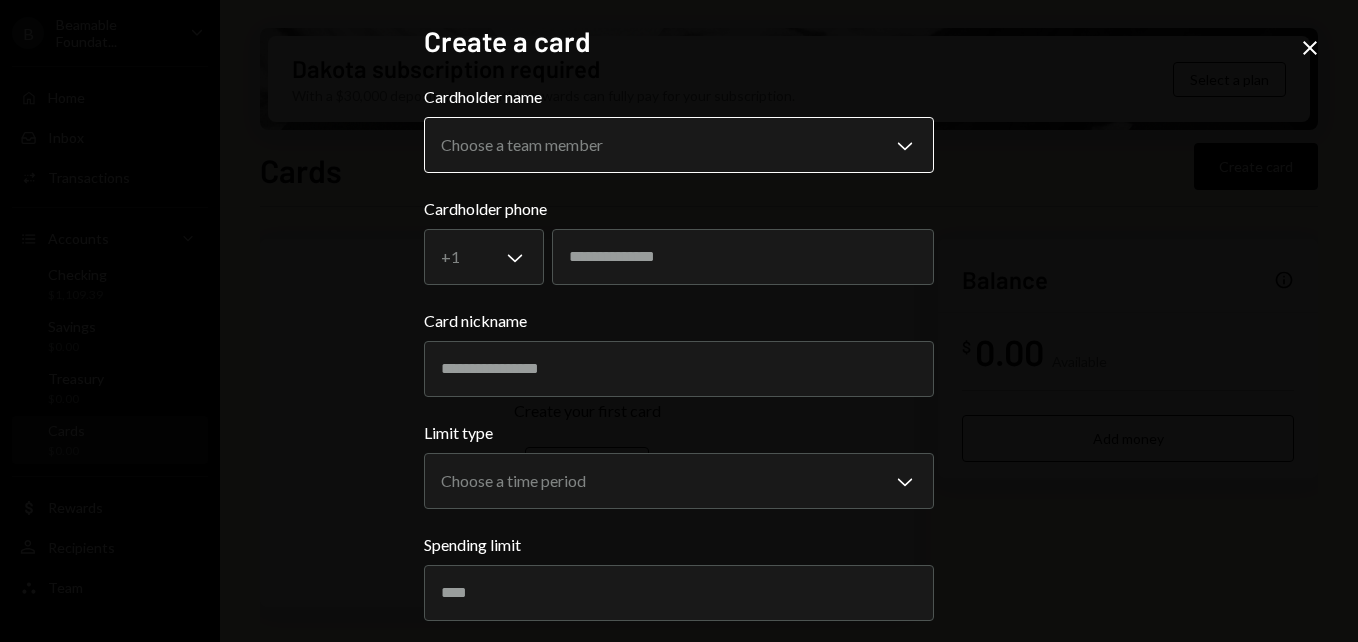 click on "**********" at bounding box center [679, 321] 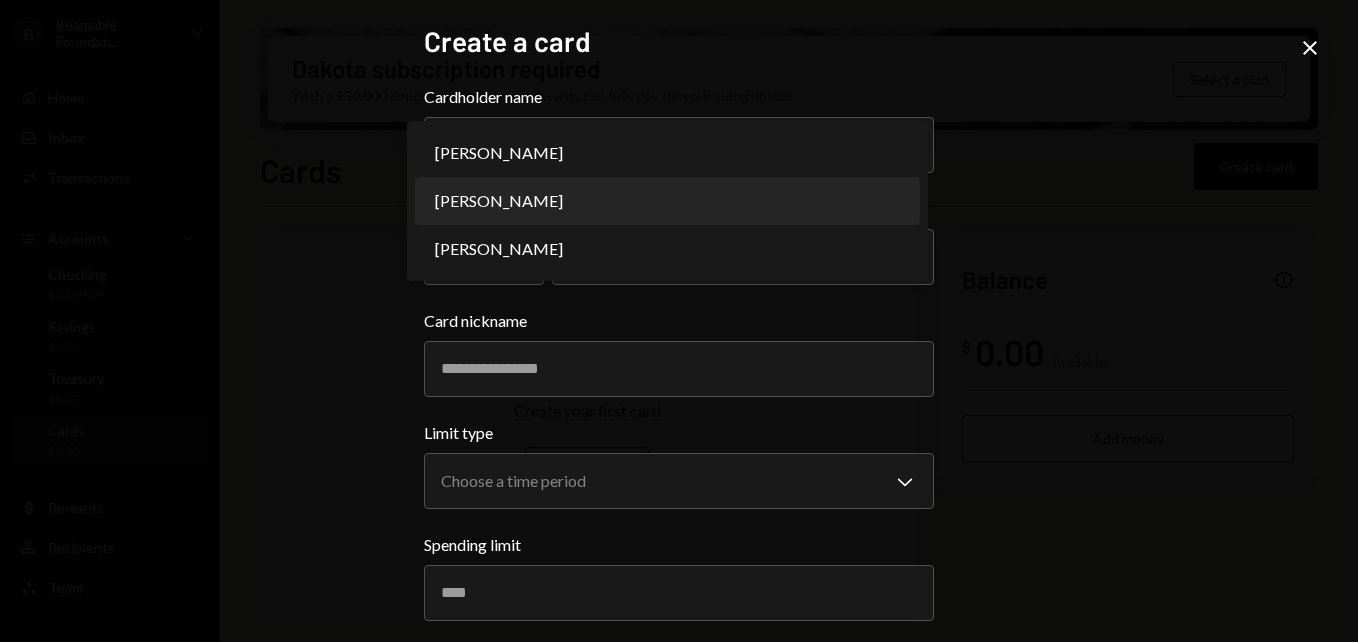 select on "**********" 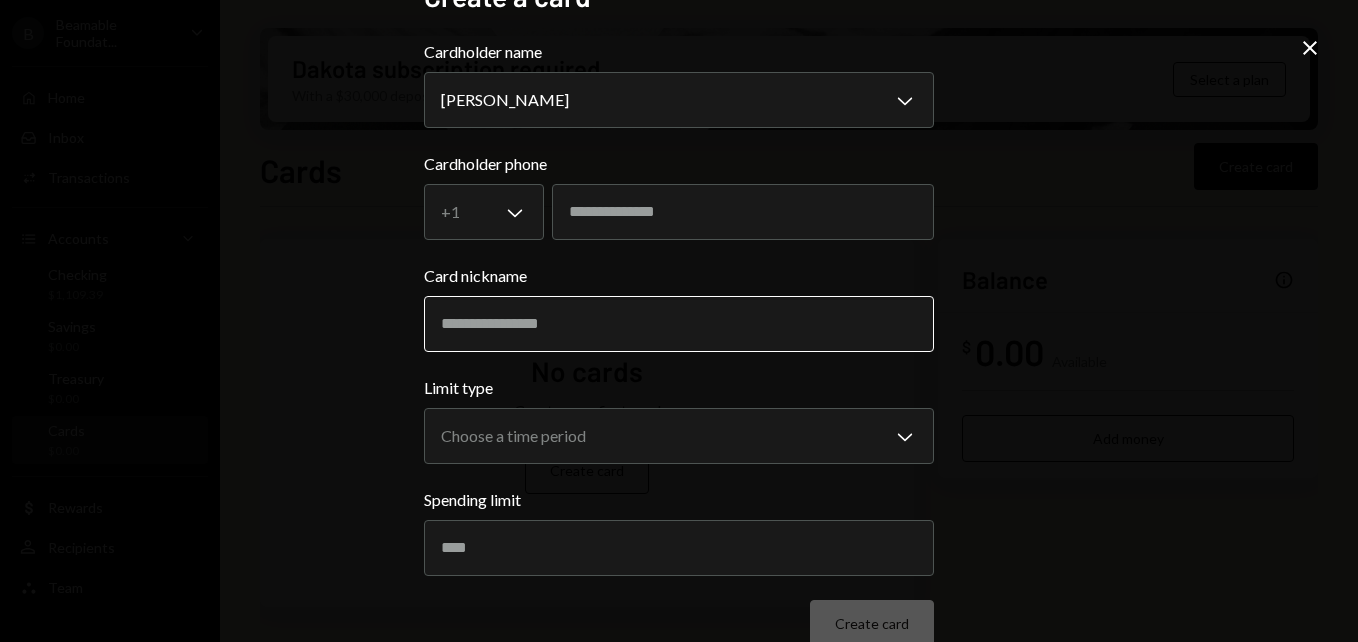 scroll, scrollTop: 82, scrollLeft: 0, axis: vertical 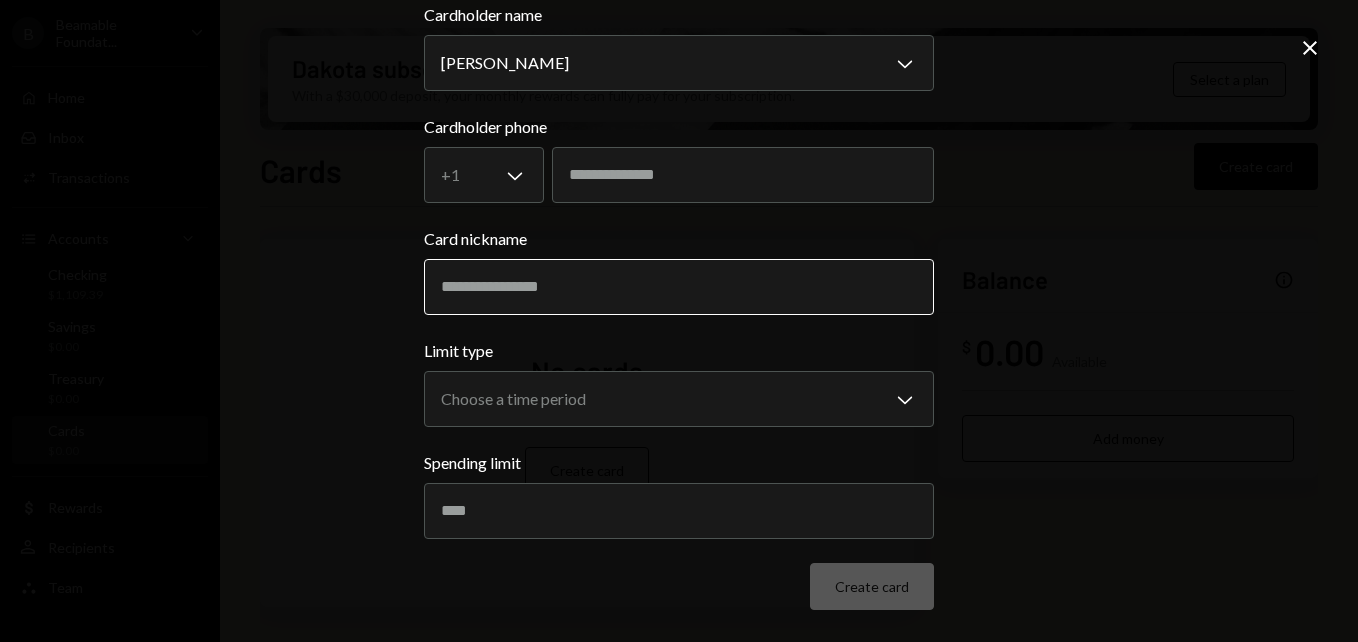 click on "Card nickname" at bounding box center (679, 287) 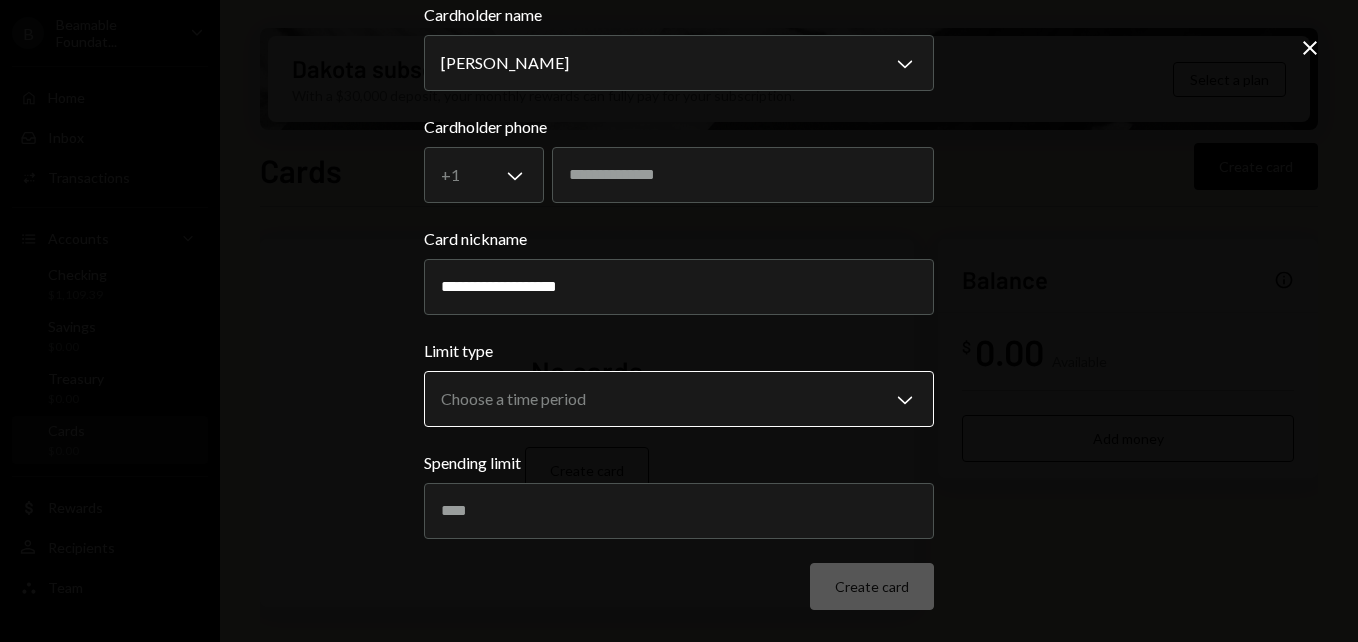 type on "**********" 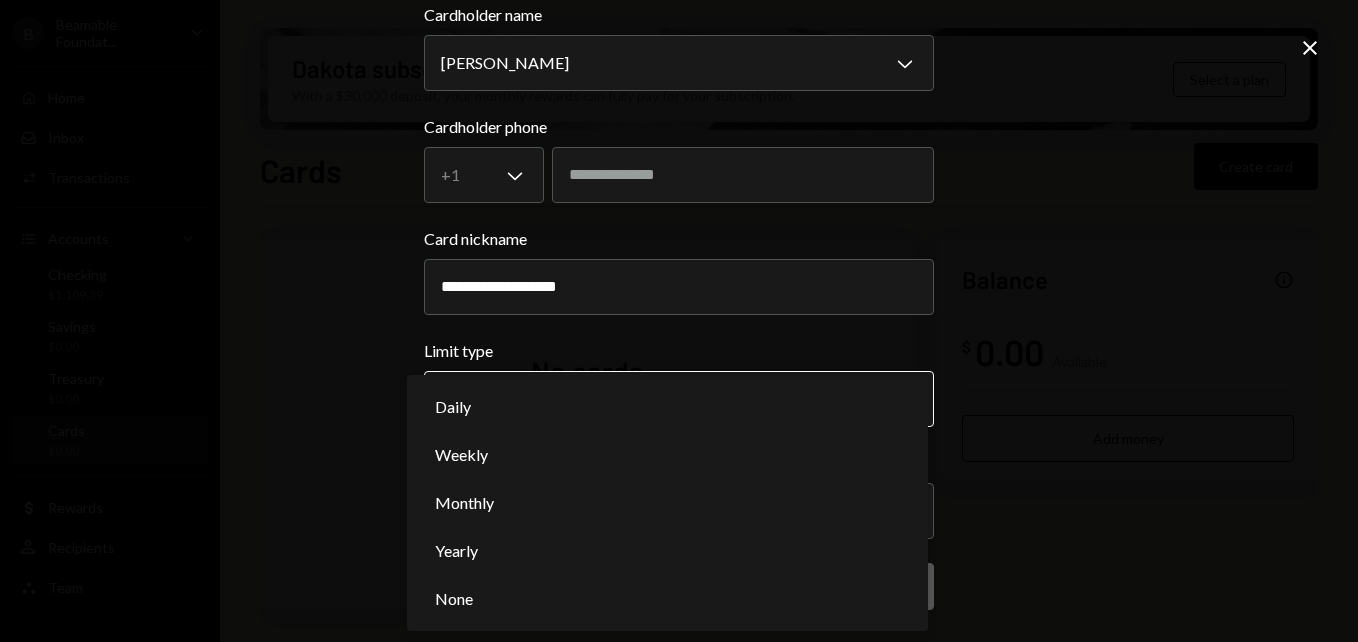 click on "**********" at bounding box center [679, 321] 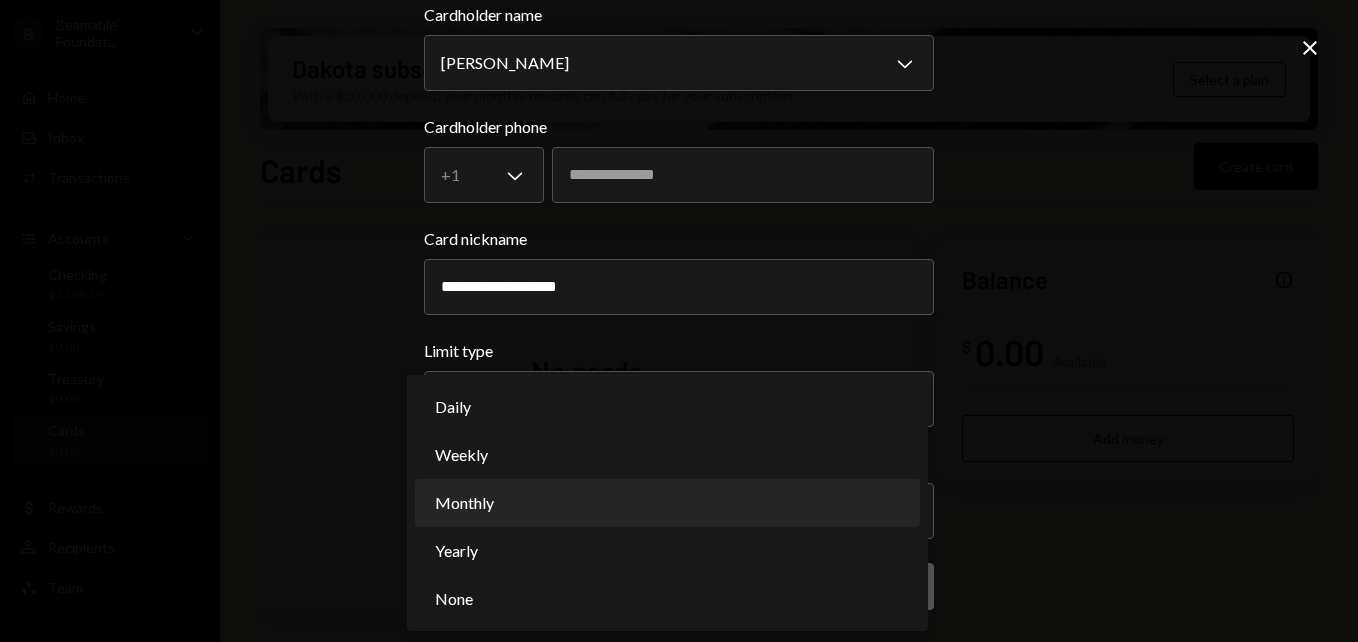 select on "**********" 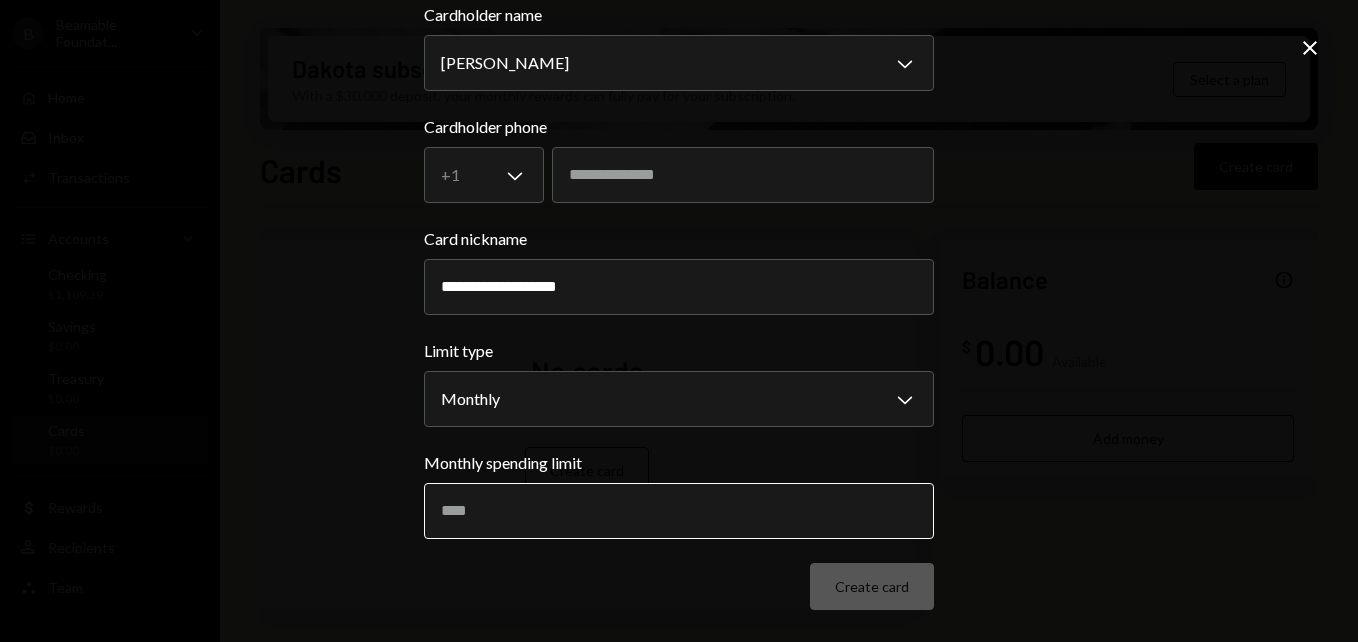 click on "Monthly spending limit" at bounding box center [679, 511] 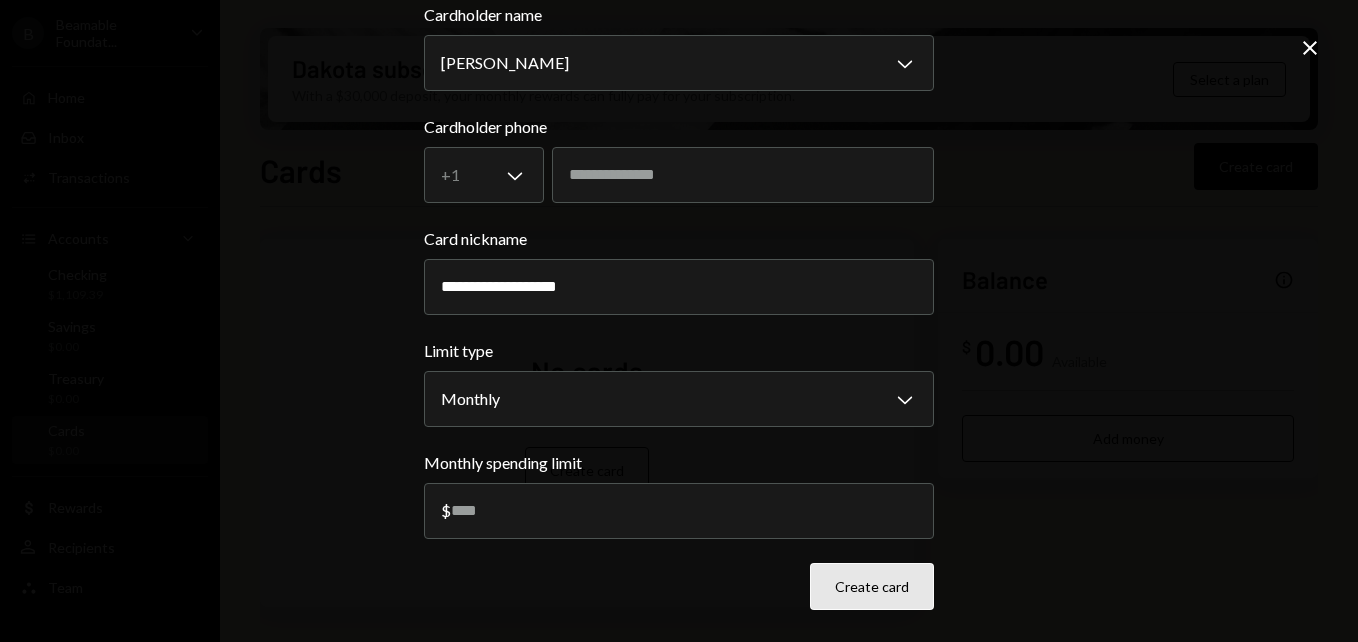 type on "***" 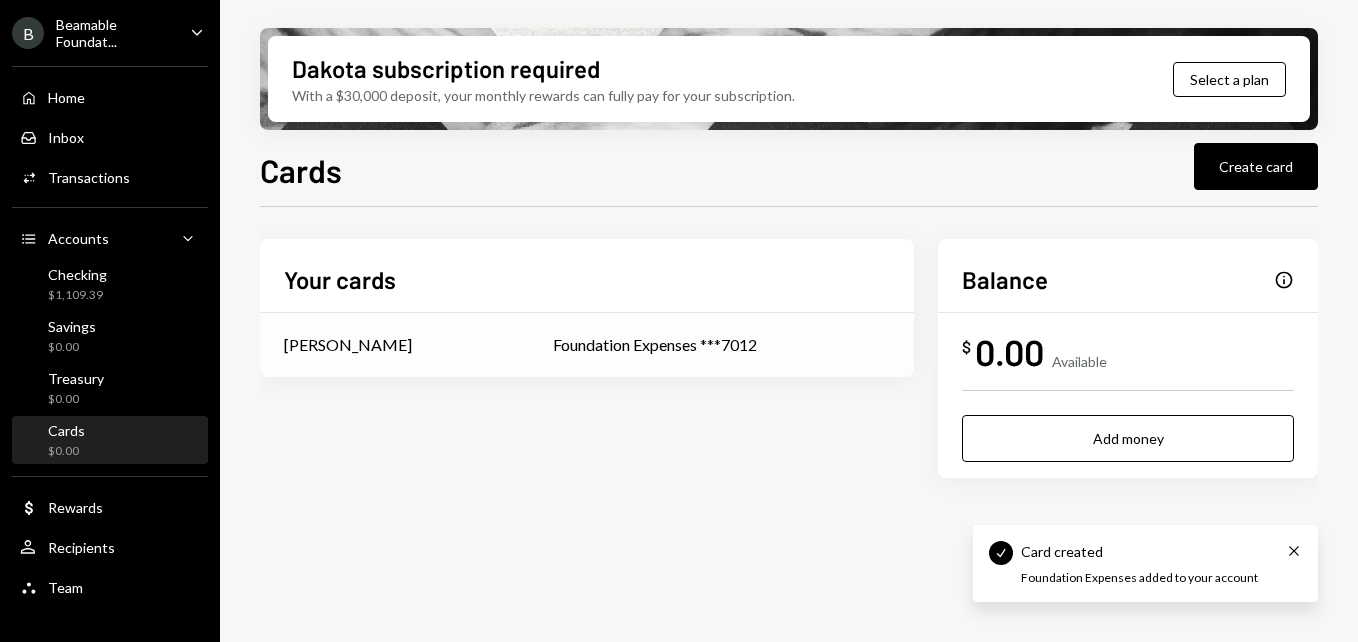 click on "Foundation Expenses  ***7012" at bounding box center (721, 345) 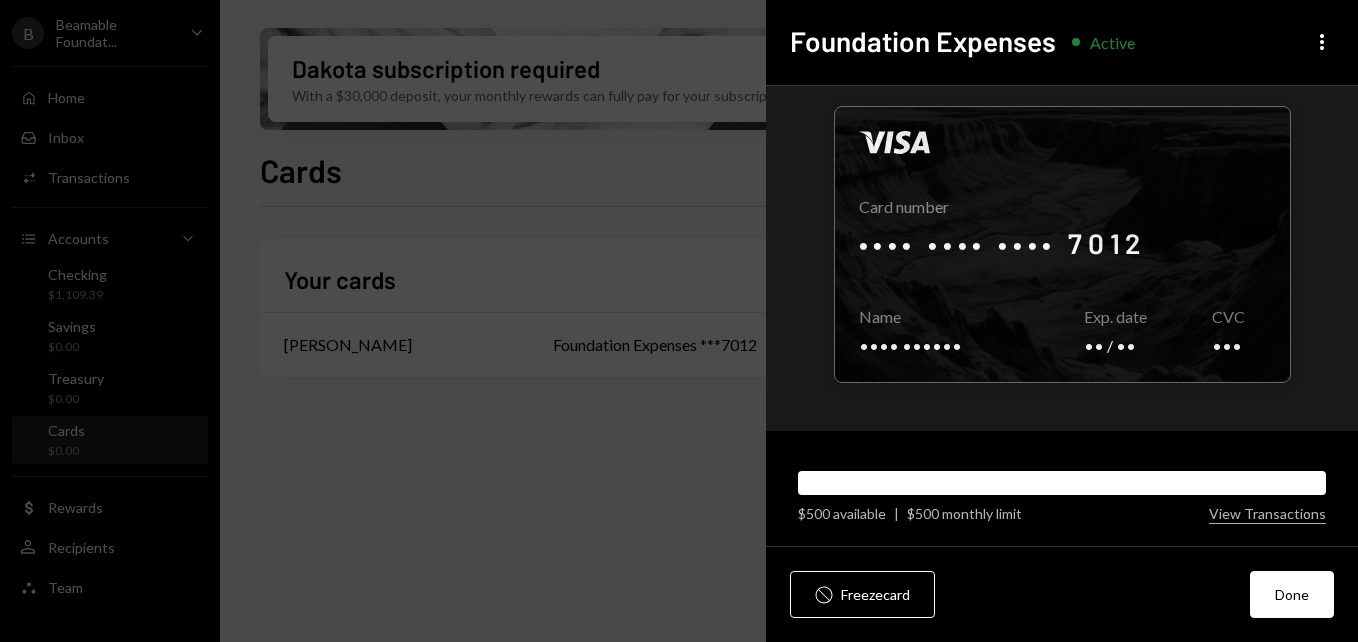scroll, scrollTop: 0, scrollLeft: 0, axis: both 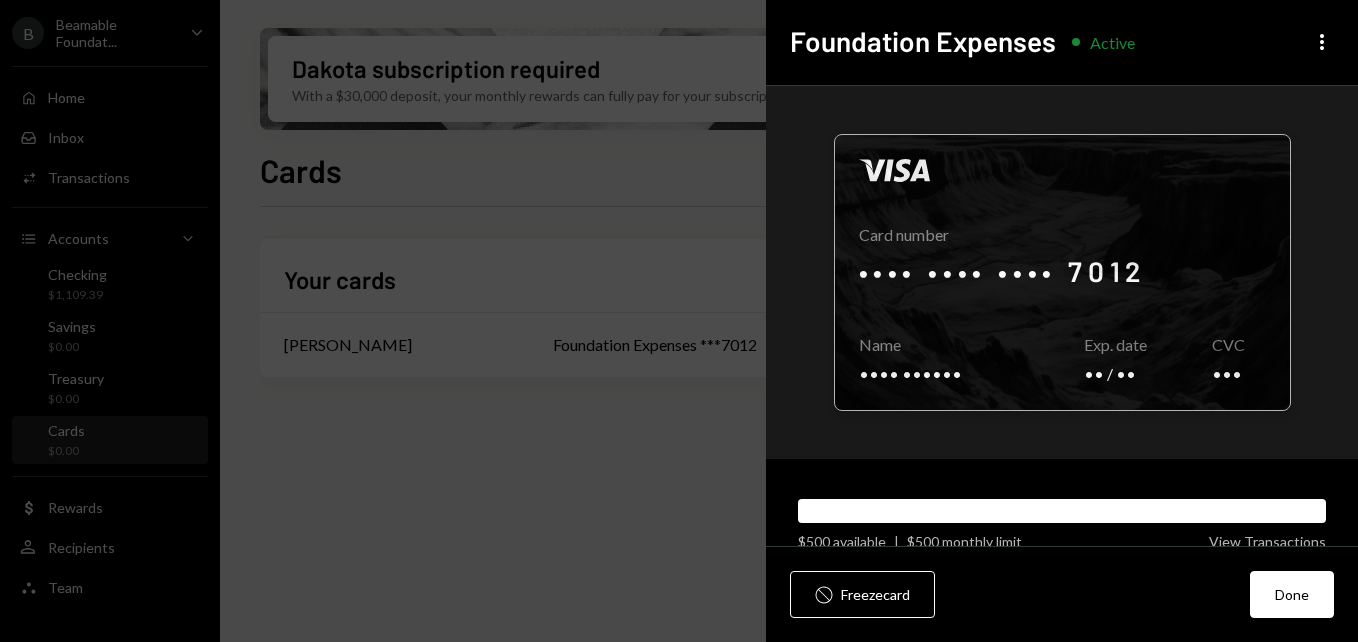 click at bounding box center [1062, 272] 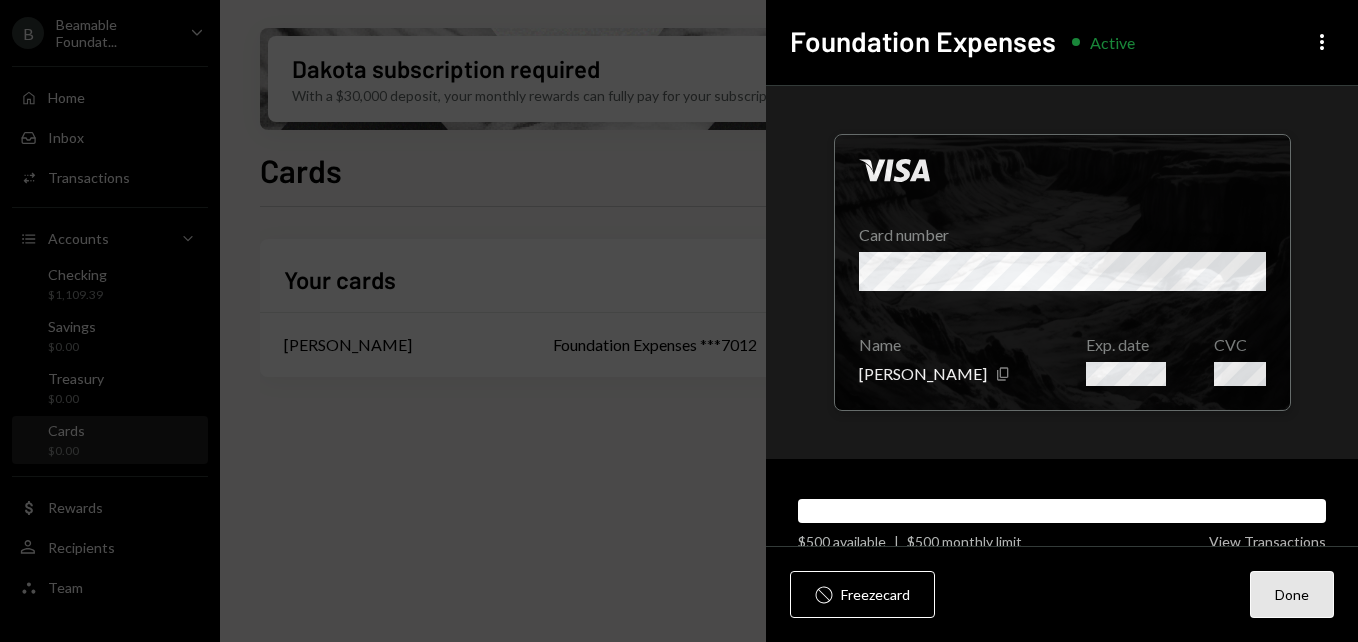 click on "Done" at bounding box center (1292, 594) 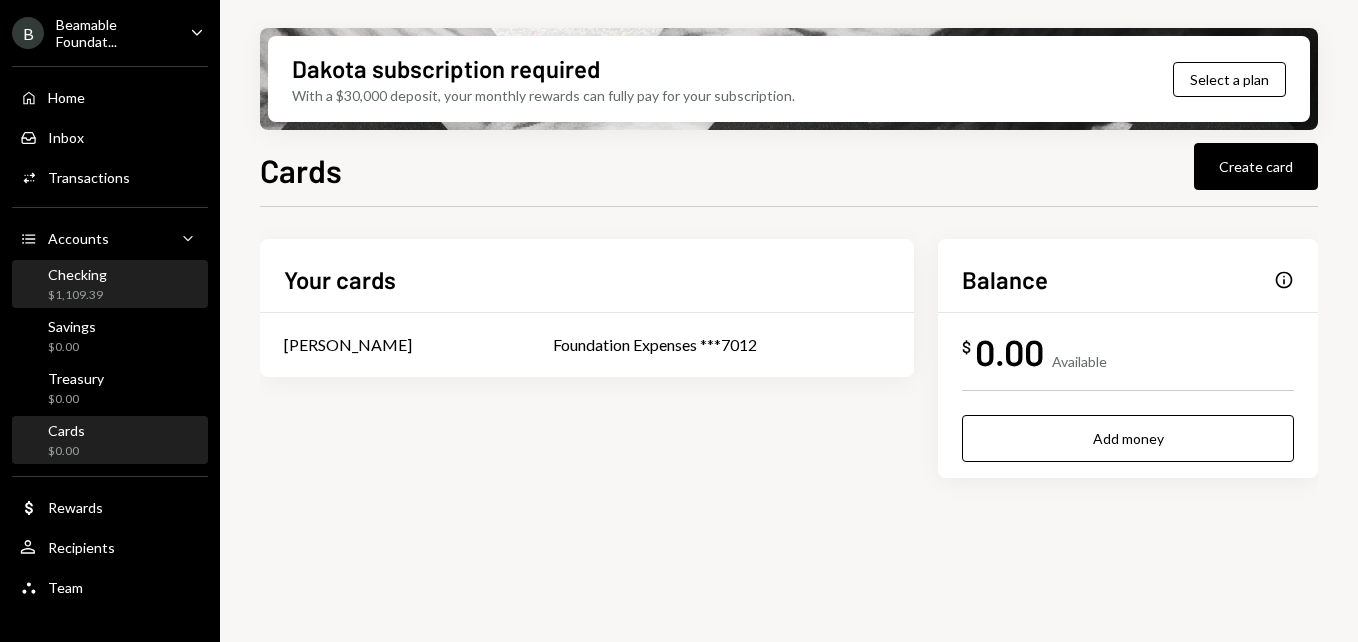 click on "Checking $1,109.39" at bounding box center [110, 285] 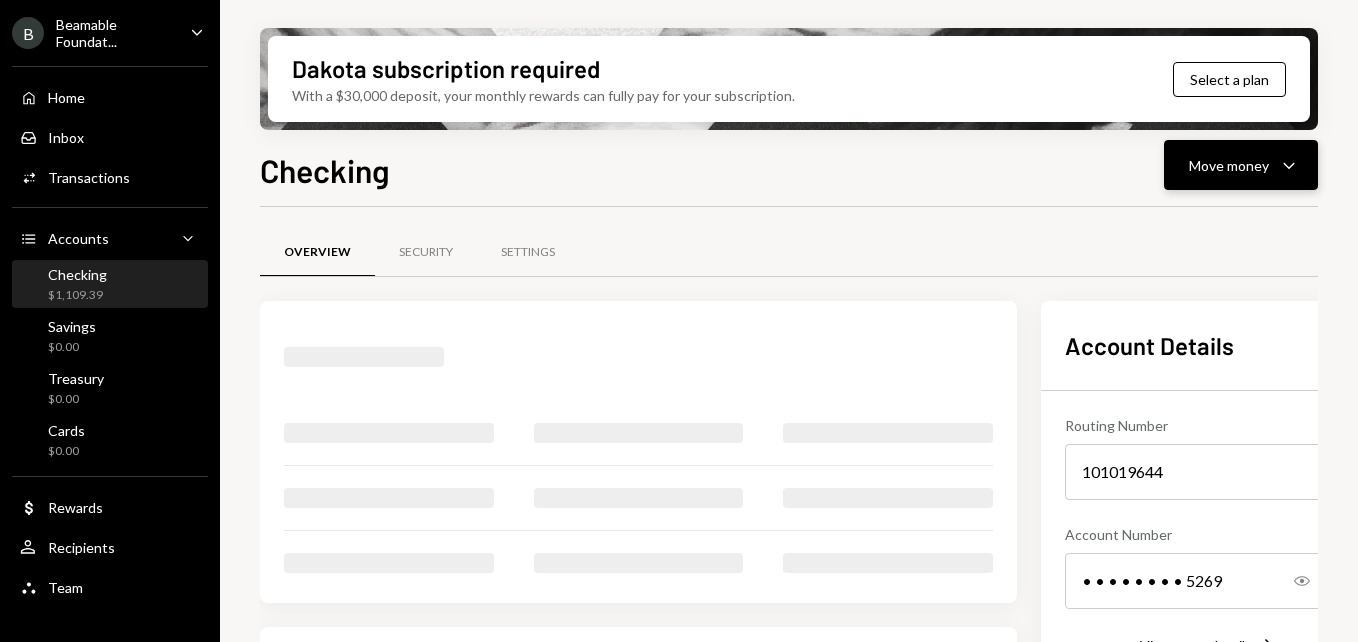 click on "Move money" at bounding box center (1229, 165) 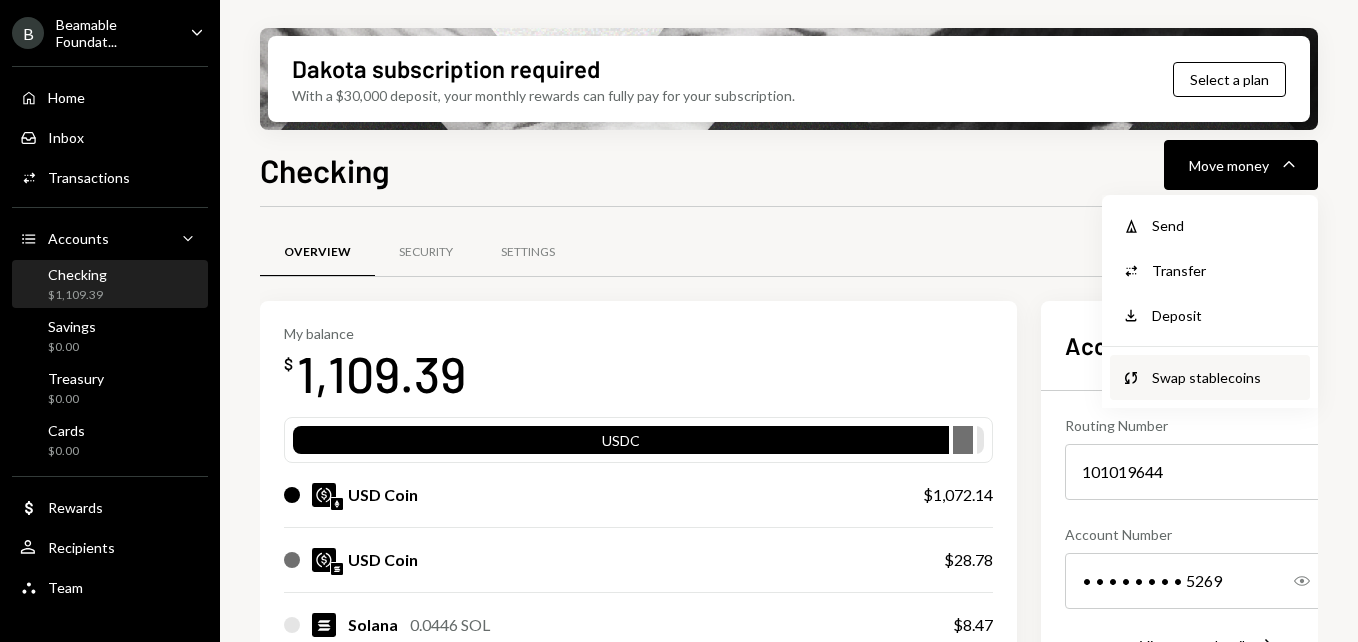 click on "Swap stablecoins" at bounding box center (1225, 377) 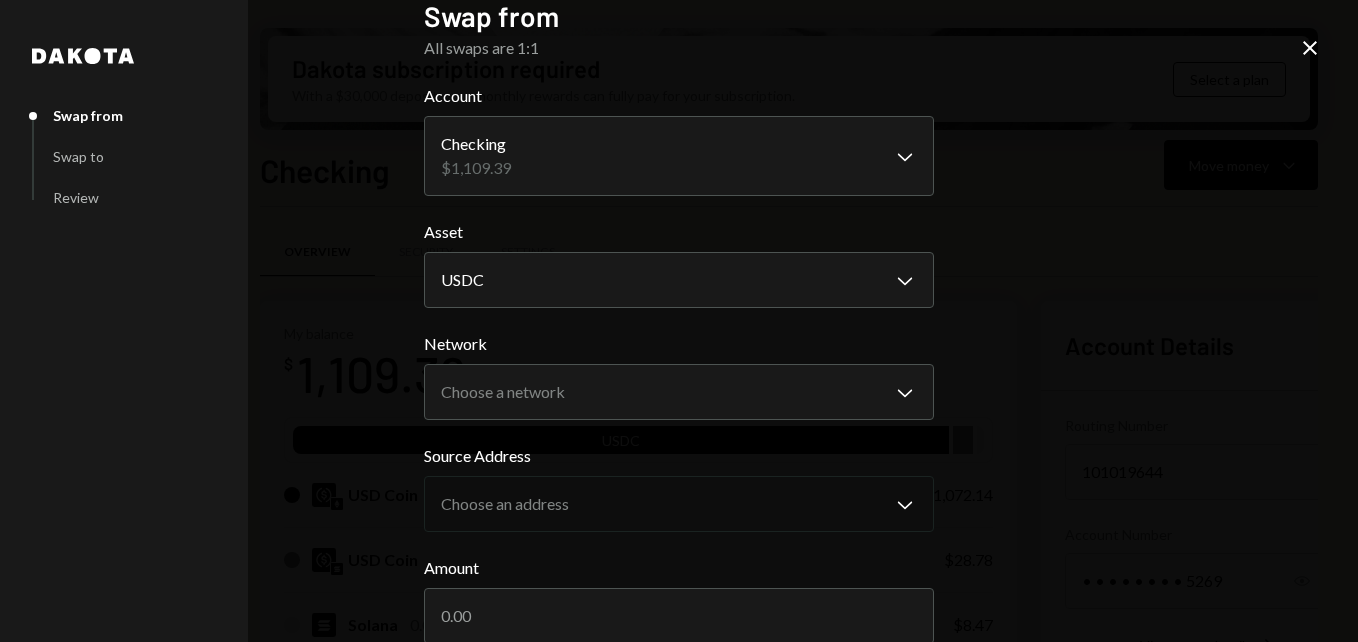 scroll, scrollTop: 100, scrollLeft: 0, axis: vertical 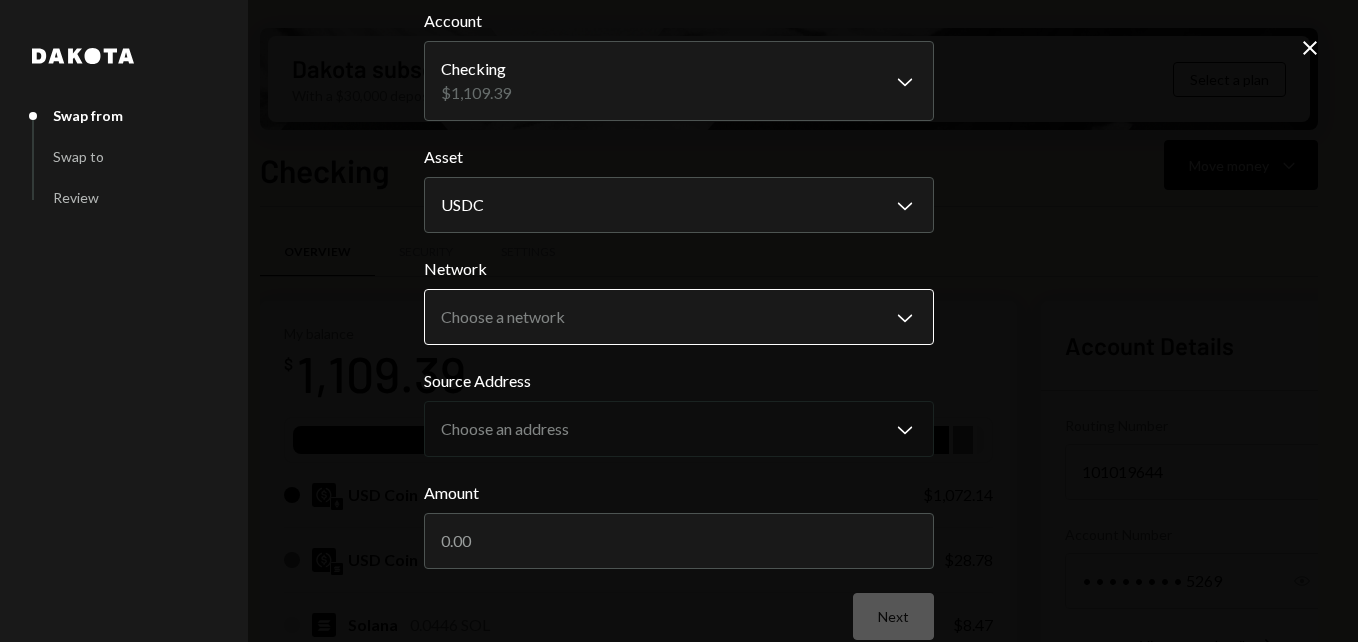 click on "B Beamable Foundat... Caret Down Home Home Inbox Inbox Activities Transactions Accounts Accounts Caret Down Checking $1,109.39 Savings $0.00 Treasury $0.00 Cards $0.00 Dollar Rewards User Recipients Team Team Dakota subscription required With a $30,000 deposit, your monthly rewards can fully pay for your subscription. Select a plan Checking Move money Caret Down Overview Security Settings My balance $ 1,109.39 USDC USD Coin $1,072.14 USD Coin $28.78 Solana 0.0446  SOL $8.47 Recent Transactions View all Type Initiated By Initiated At Status Withdrawal 50  USDC Chris van Romburgh 12:33 PM Completed Withdrawal 2,200  USDC Chris van Romburgh 10:08 AM Completed Deposit 2,998.5  USDC 0xA9D1...1d3E43 Copy 9:59 AM Completed Stablecoin Conversion $3,000.00 Chris van Romburgh 9:56 AM Completed Deposit 3,000  USDC 7yZC7h...ZQRVgV Copy 9:55 AM Completed Account Details Routing Number 101019644 Copy Account Number • • • • • • • •  5269 Show Copy View more details Right Arrow Make international deposit USDC" at bounding box center (679, 321) 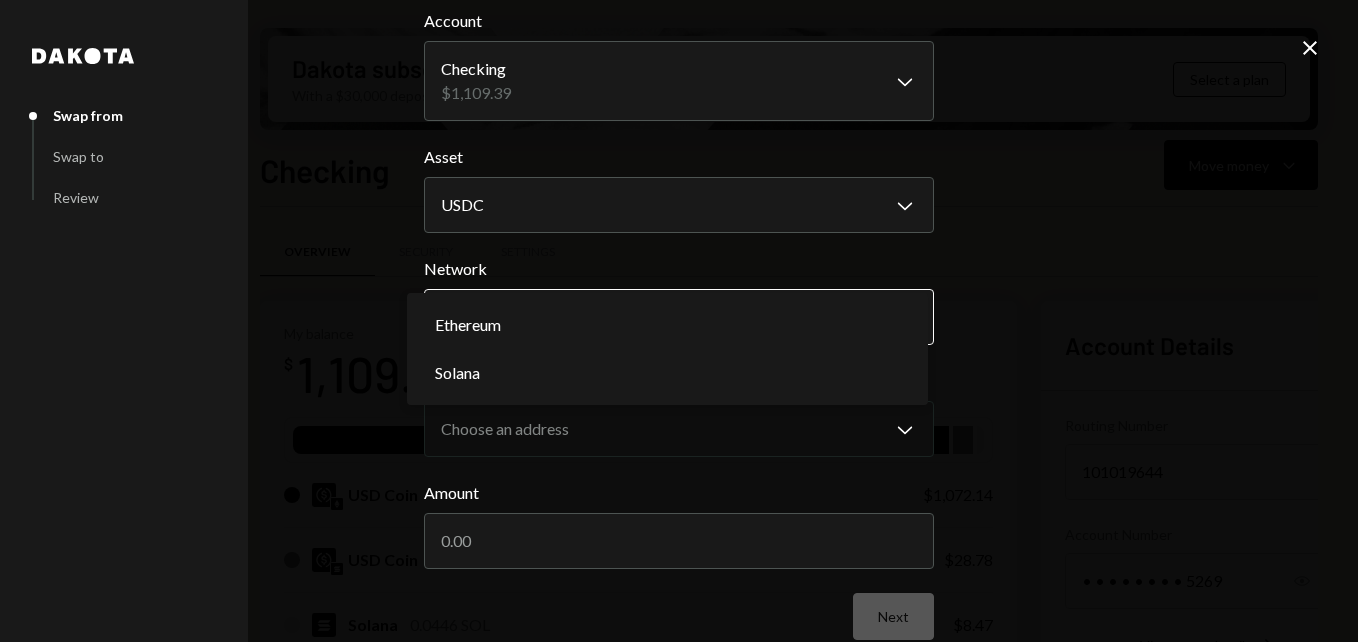 select on "**********" 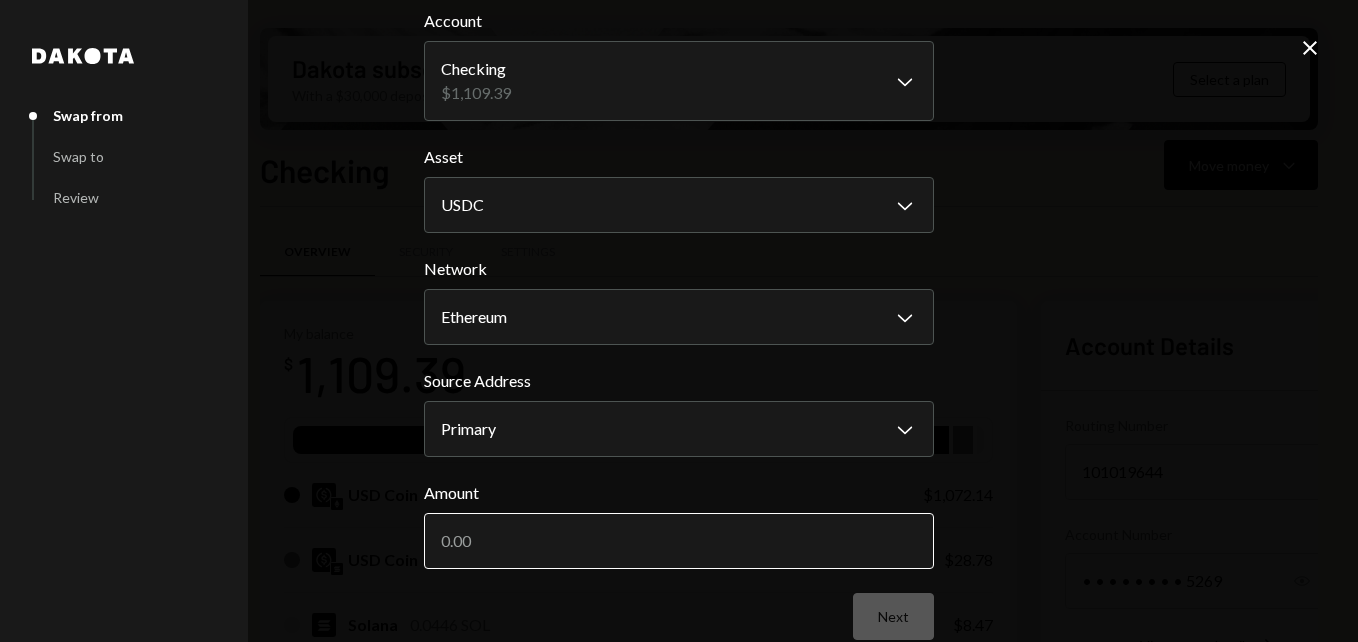 click on "Amount" at bounding box center [679, 541] 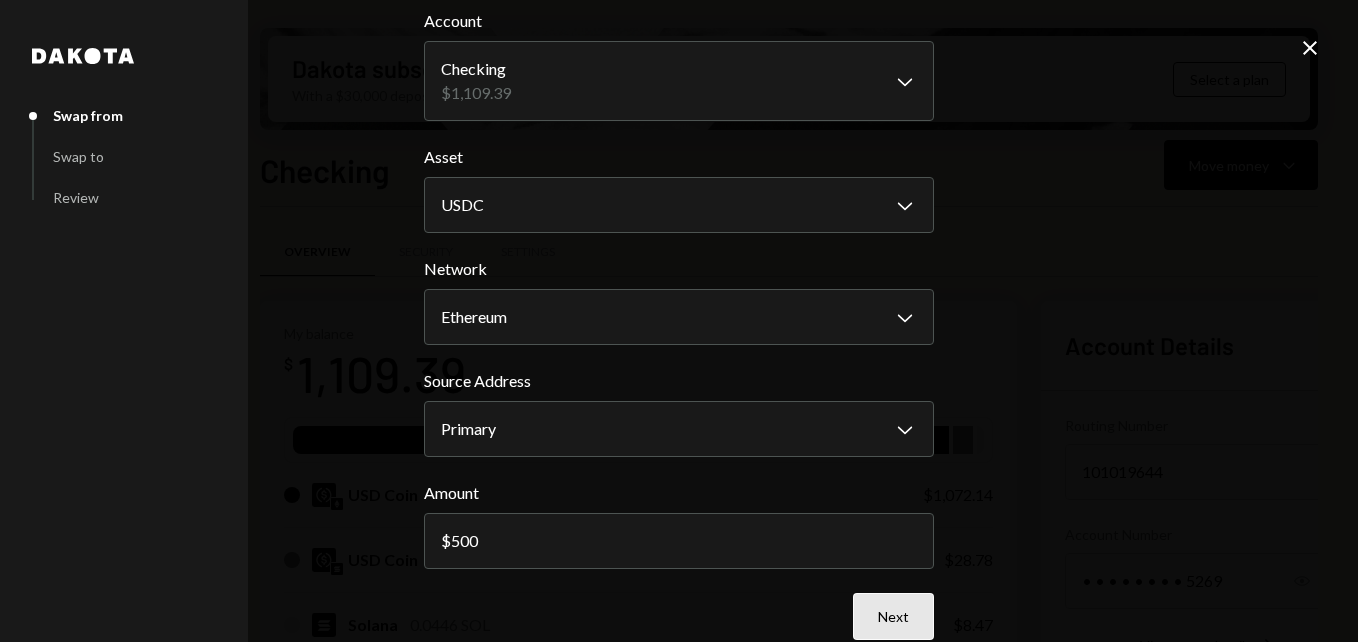type on "500" 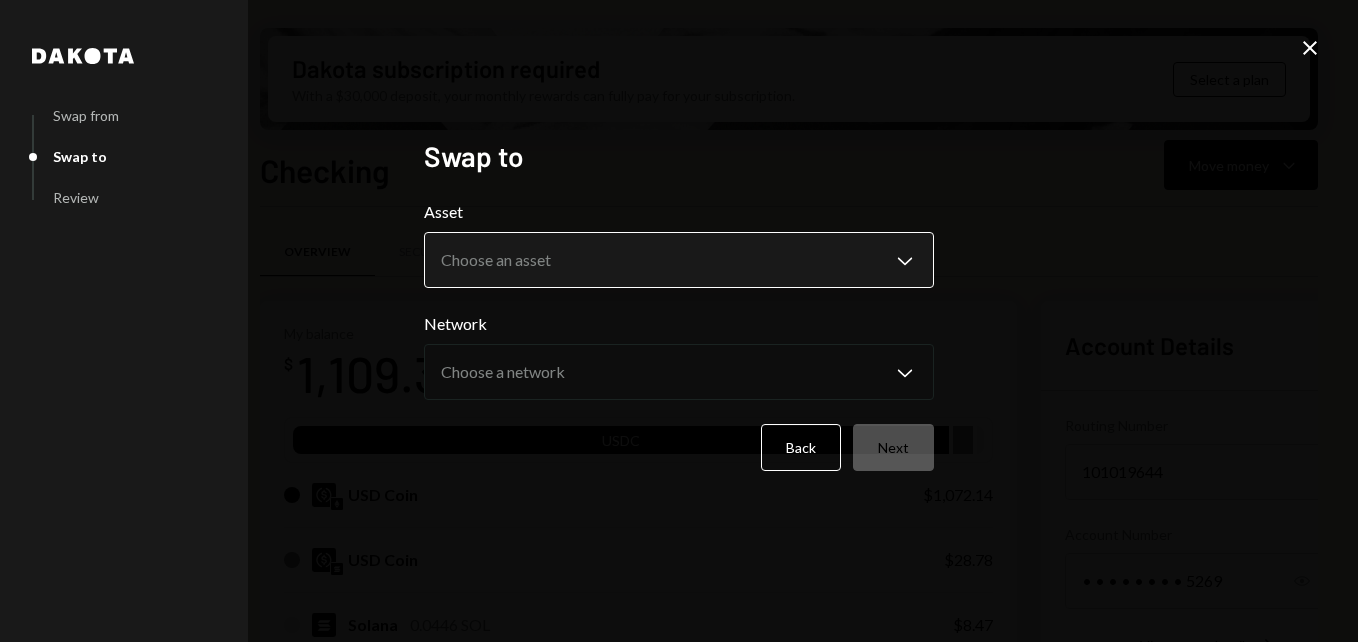 click on "B Beamable Foundat... Caret Down Home Home Inbox Inbox Activities Transactions Accounts Accounts Caret Down Checking $1,109.39 Savings $0.00 Treasury $0.00 Cards $0.00 Dollar Rewards User Recipients Team Team Dakota subscription required With a $30,000 deposit, your monthly rewards can fully pay for your subscription. Select a plan Checking Move money Caret Down Overview Security Settings My balance $ 1,109.39 USDC USD Coin $1,072.14 USD Coin $28.78 Solana 0.0446  SOL $8.47 Recent Transactions View all Type Initiated By Initiated At Status Withdrawal 50  USDC Chris van Romburgh 12:33 PM Completed Withdrawal 2,200  USDC Chris van Romburgh 10:08 AM Completed Deposit 2,998.5  USDC 0xA9D1...1d3E43 Copy 9:59 AM Completed Stablecoin Conversion $3,000.00 Chris van Romburgh 9:56 AM Completed Deposit 3,000  USDC 7yZC7h...ZQRVgV Copy 9:55 AM Completed Account Details Routing Number 101019644 Copy Account Number • • • • • • • •  5269 Show Copy View more details Right Arrow Make international deposit Back" at bounding box center (679, 321) 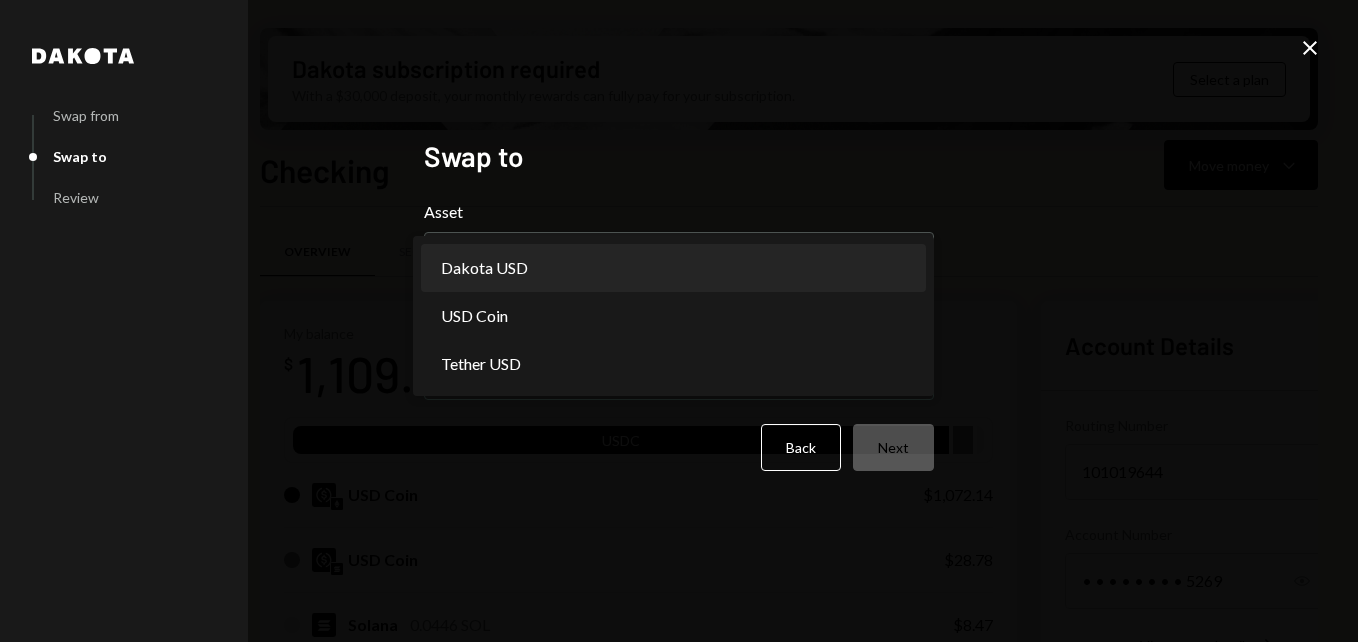 select on "*****" 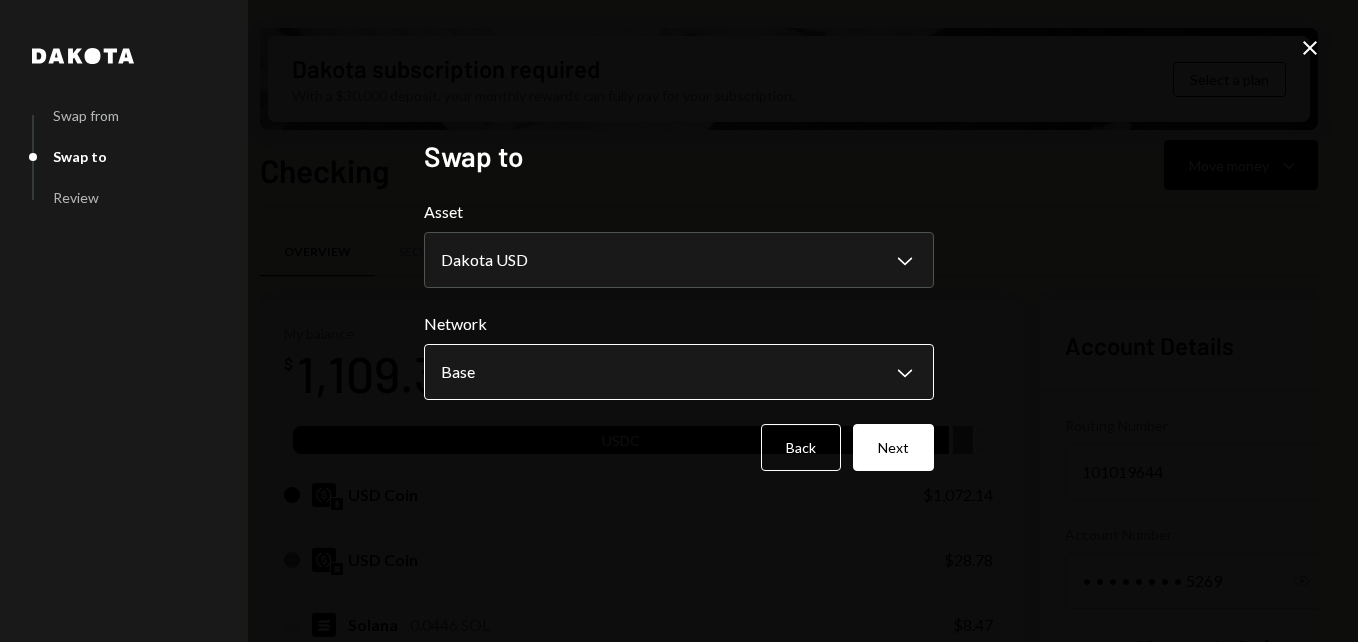 click on "B Beamable Foundat... Caret Down Home Home Inbox Inbox Activities Transactions Accounts Accounts Caret Down Checking $1,109.39 Savings $0.00 Treasury $0.00 Cards $0.00 Dollar Rewards User Recipients Team Team Dakota subscription required With a $30,000 deposit, your monthly rewards can fully pay for your subscription. Select a plan Checking Move money Caret Down Overview Security Settings My balance $ 1,109.39 USDC USD Coin $1,072.14 USD Coin $28.78 Solana 0.0446  SOL $8.47 Recent Transactions View all Type Initiated By Initiated At Status Withdrawal 50  USDC Chris van Romburgh 12:33 PM Completed Withdrawal 2,200  USDC Chris van Romburgh 10:08 AM Completed Deposit 2,998.5  USDC 0xA9D1...1d3E43 Copy 9:59 AM Completed Stablecoin Conversion $3,000.00 Chris van Romburgh 9:56 AM Completed Deposit 3,000  USDC 7yZC7h...ZQRVgV Copy 9:55 AM Completed Account Details Routing Number 101019644 Copy Account Number • • • • • • • •  5269 Show Copy View more details Right Arrow Make international deposit Base" at bounding box center [679, 321] 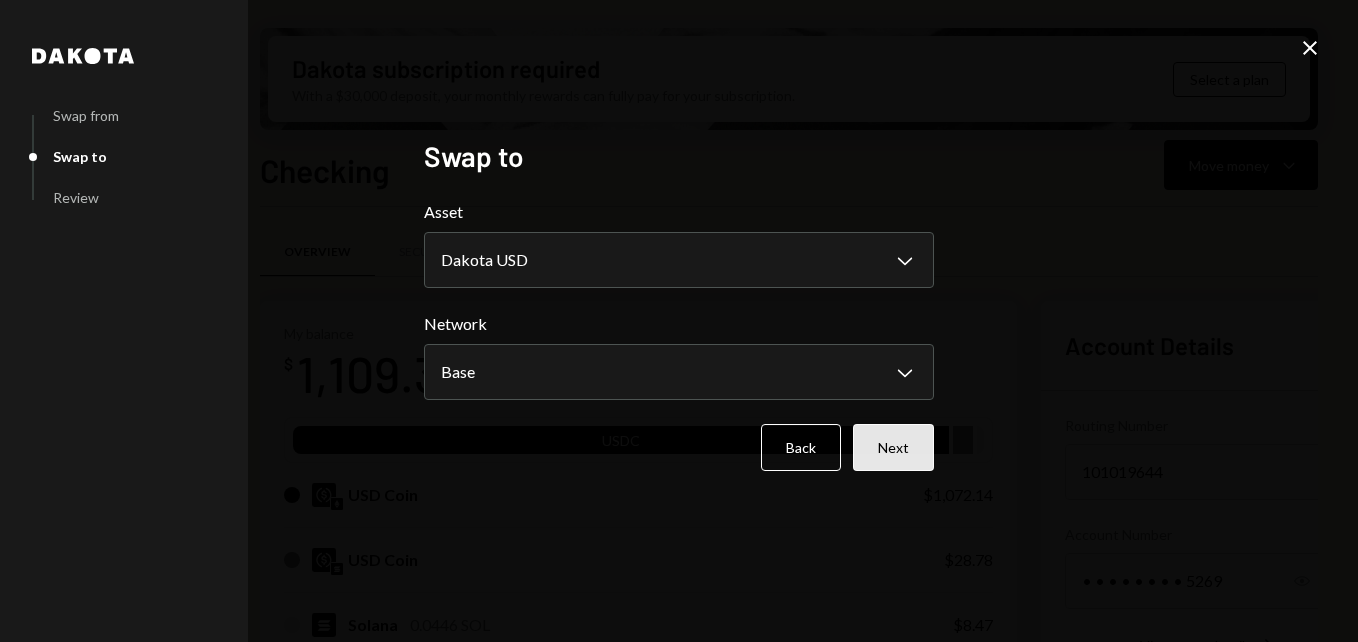 click on "Next" at bounding box center (893, 447) 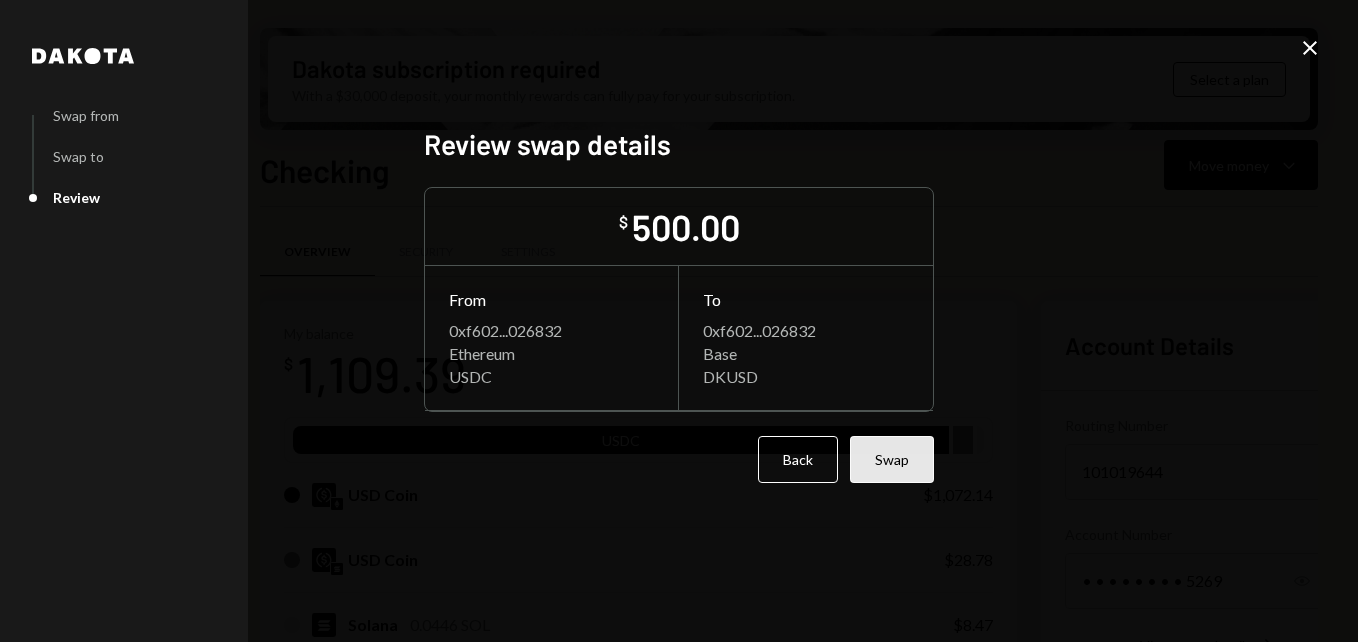click on "Swap" at bounding box center (892, 459) 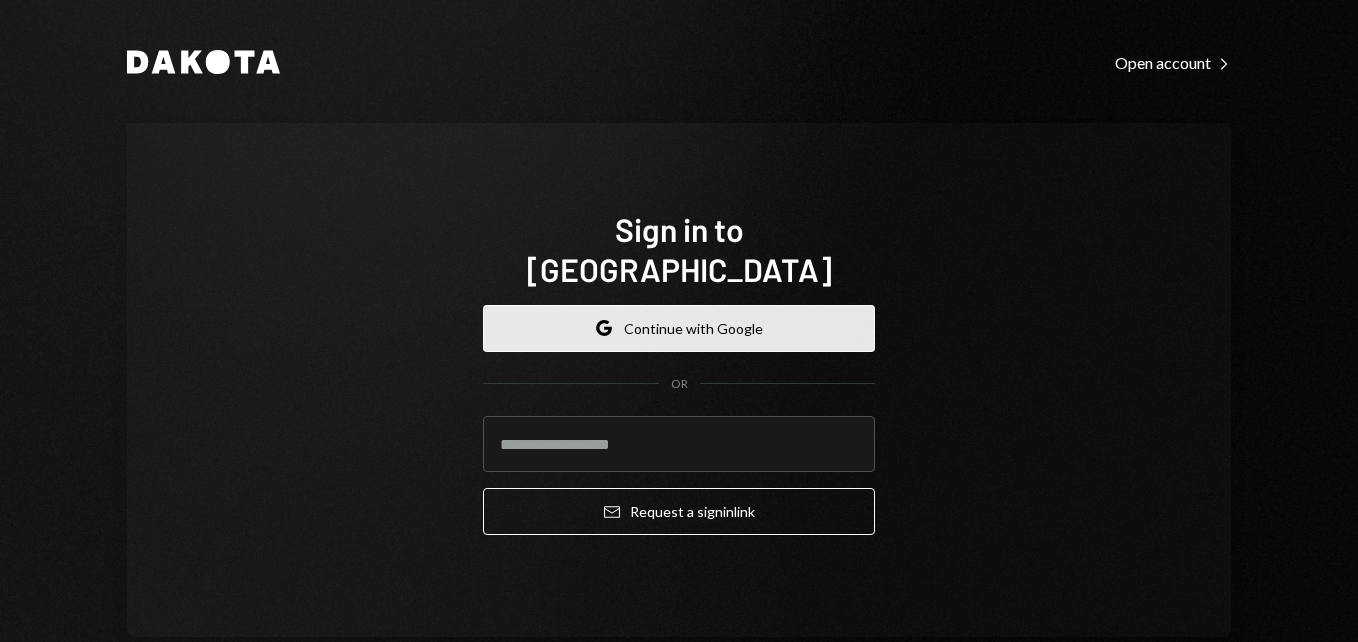 click on "Google  Continue with Google" at bounding box center (679, 328) 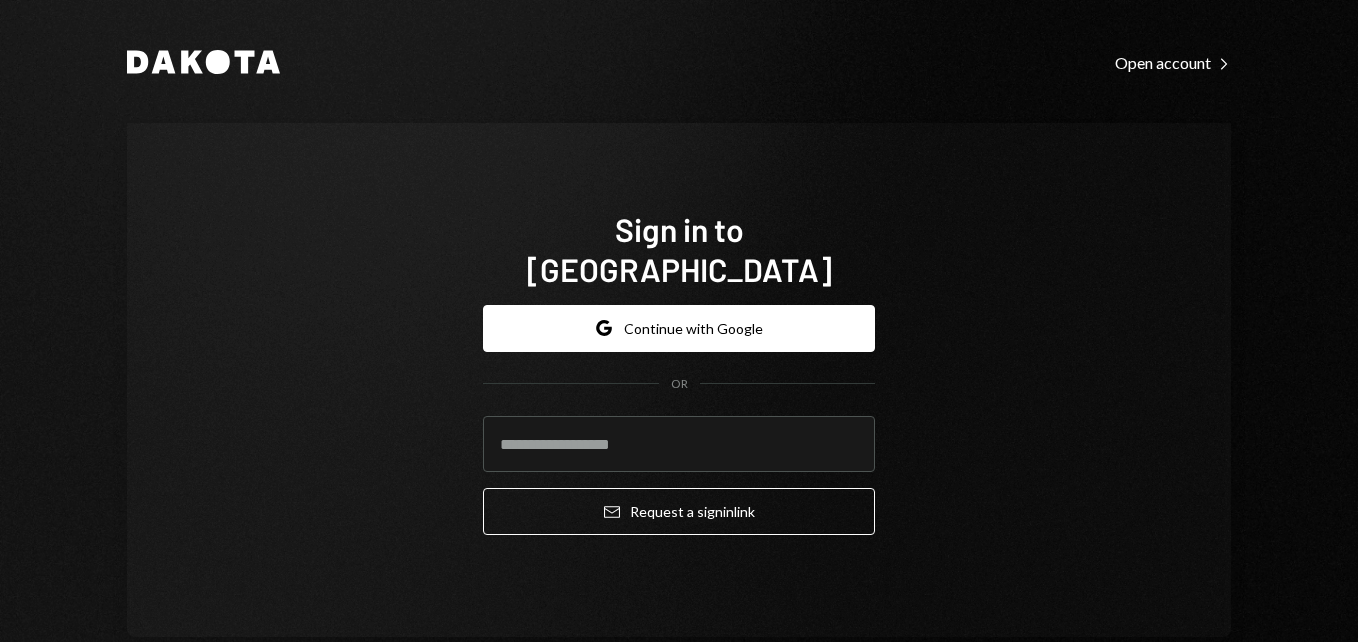 scroll, scrollTop: 0, scrollLeft: 0, axis: both 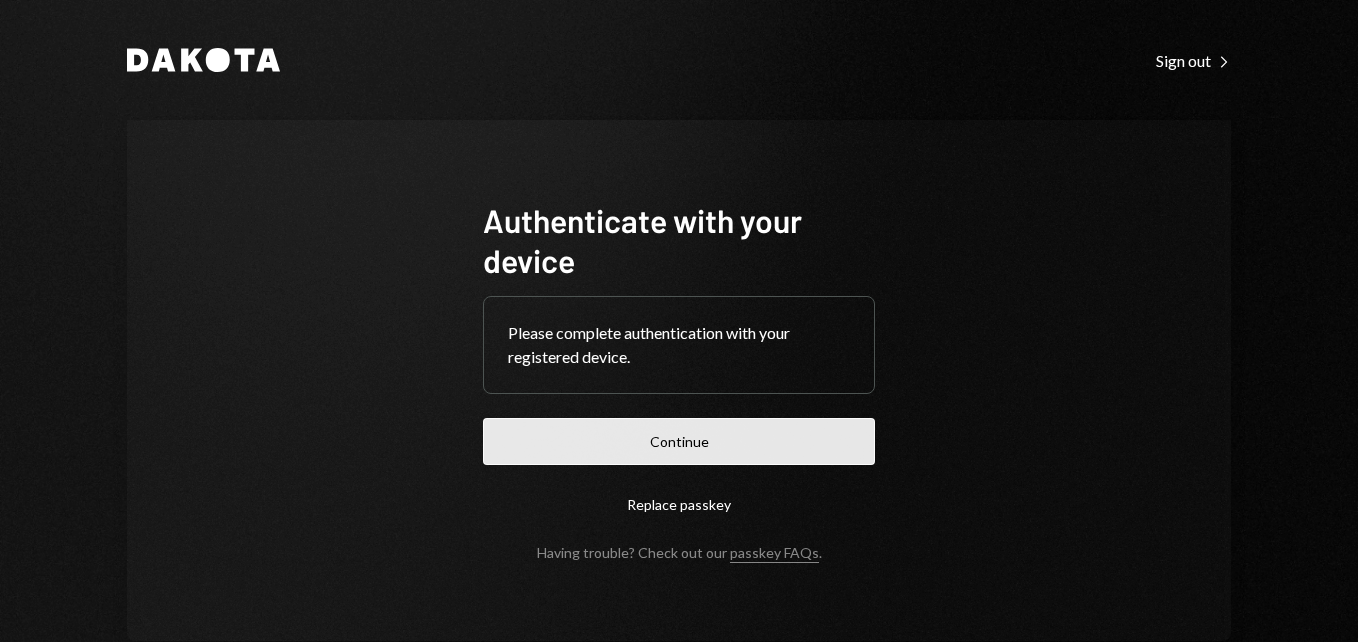 click on "Continue" at bounding box center [679, 441] 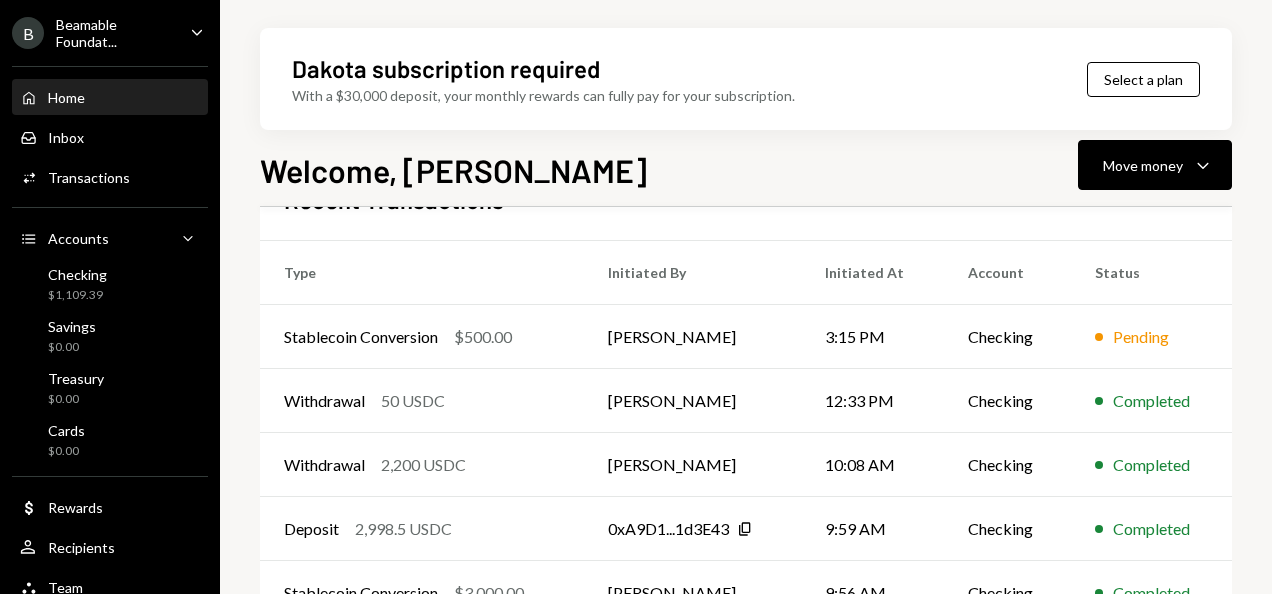 scroll, scrollTop: 563, scrollLeft: 0, axis: vertical 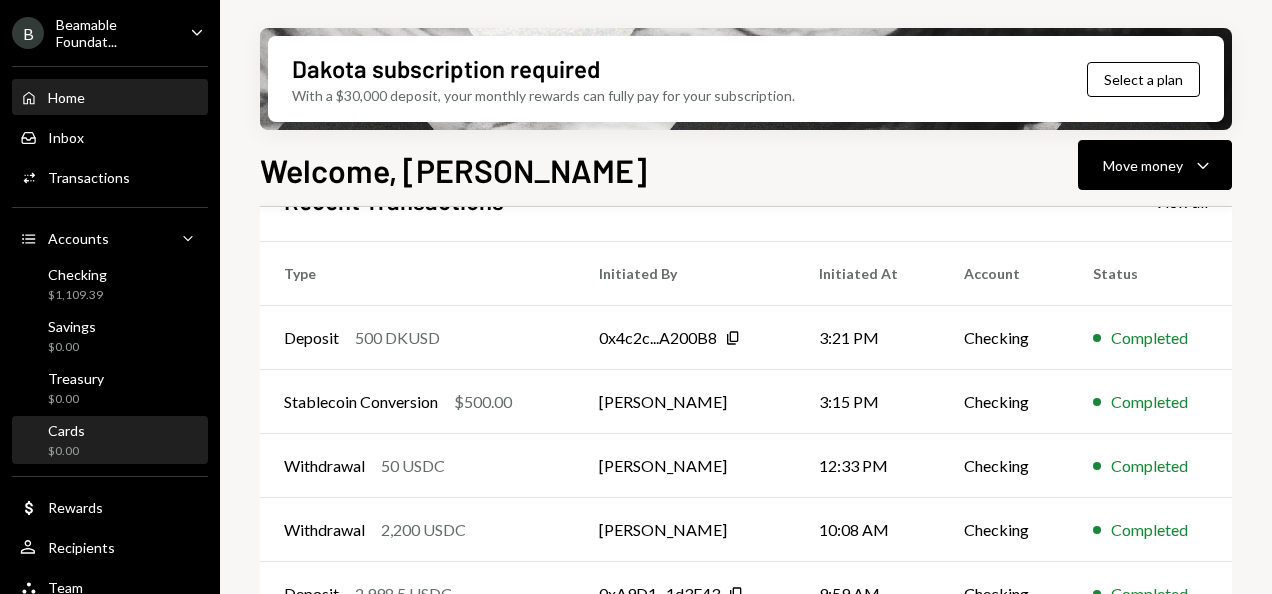click on "Cards $0.00" at bounding box center (110, 441) 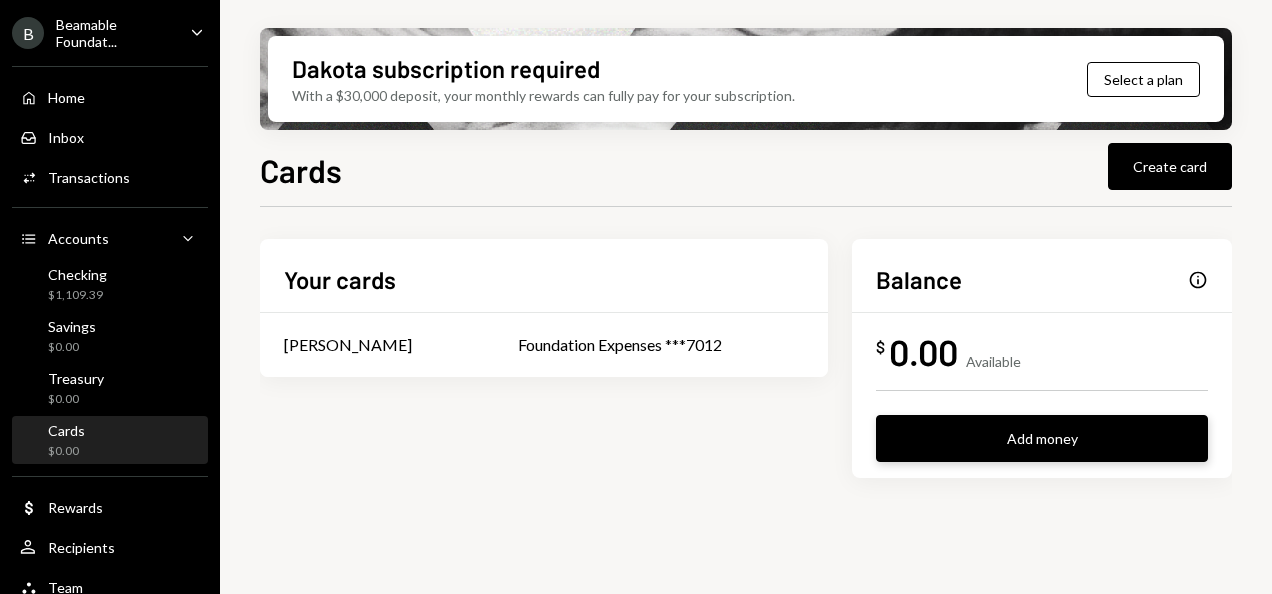 click on "Add money" at bounding box center [1042, 438] 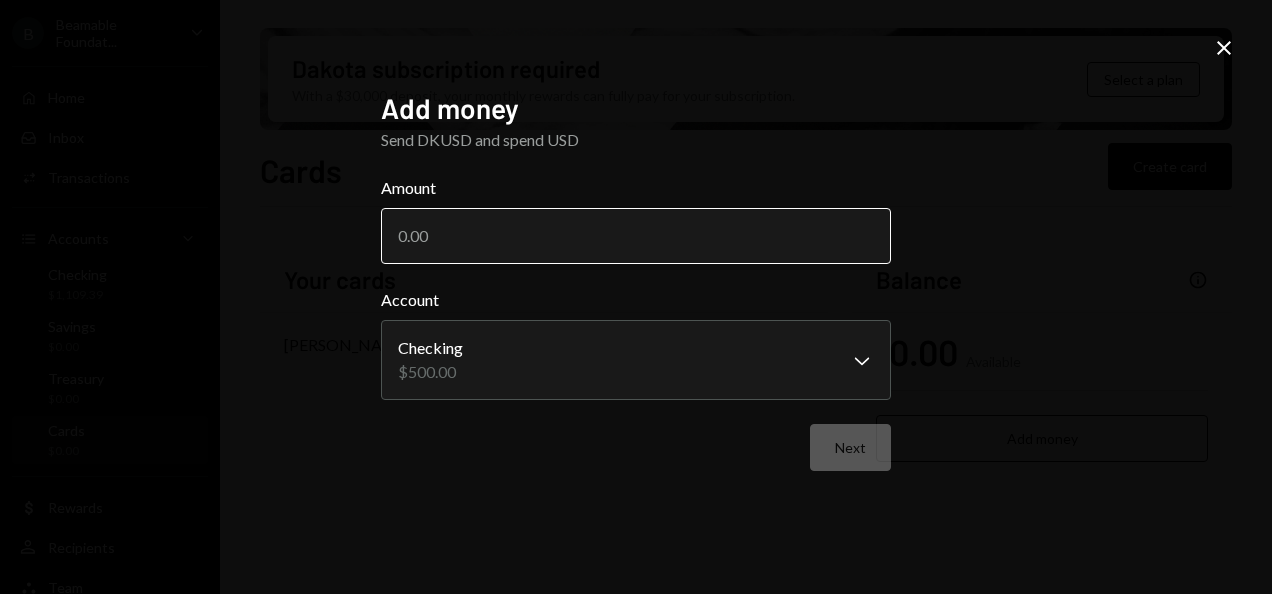 click on "Amount" at bounding box center [636, 236] 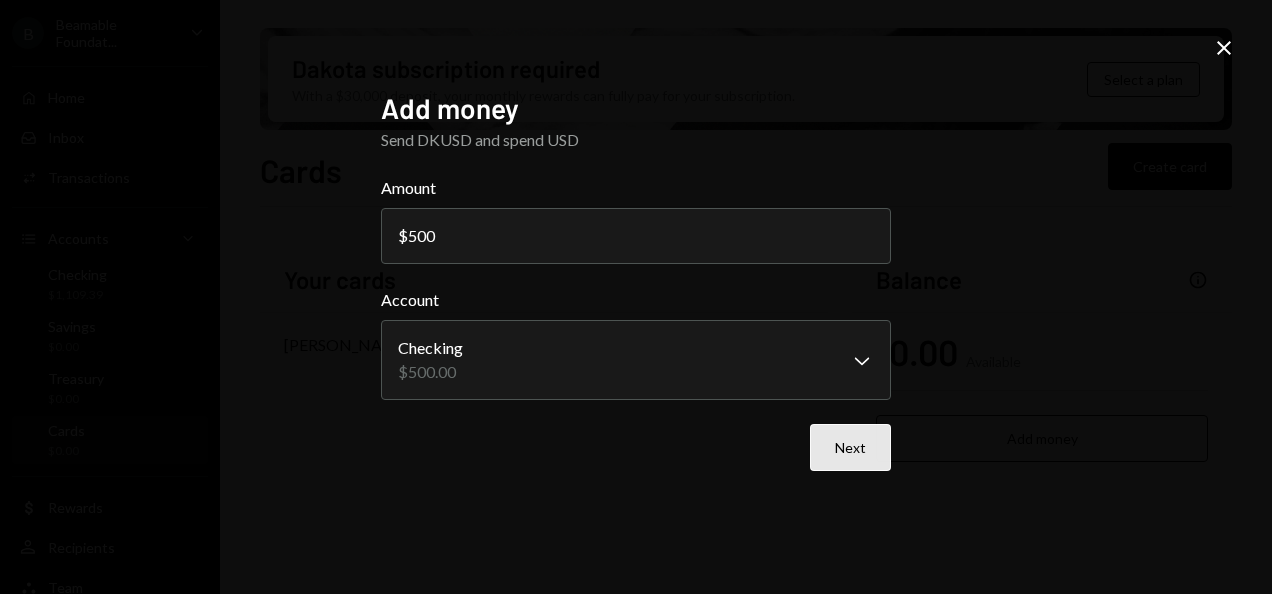 type on "500" 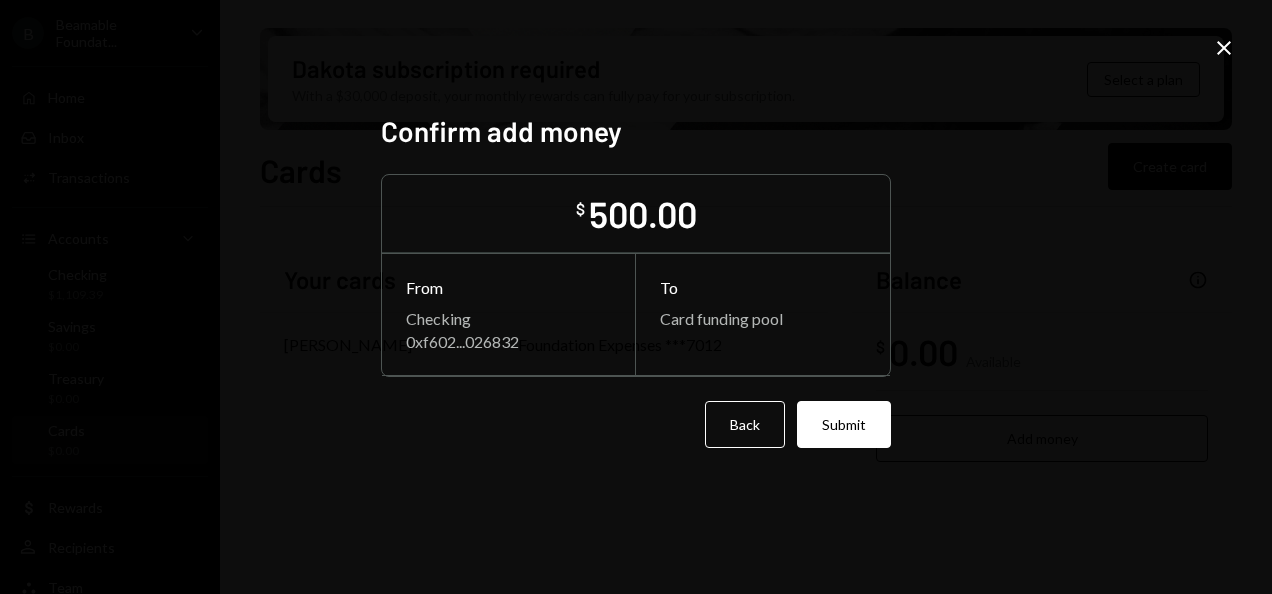 click on "Submit" at bounding box center [844, 424] 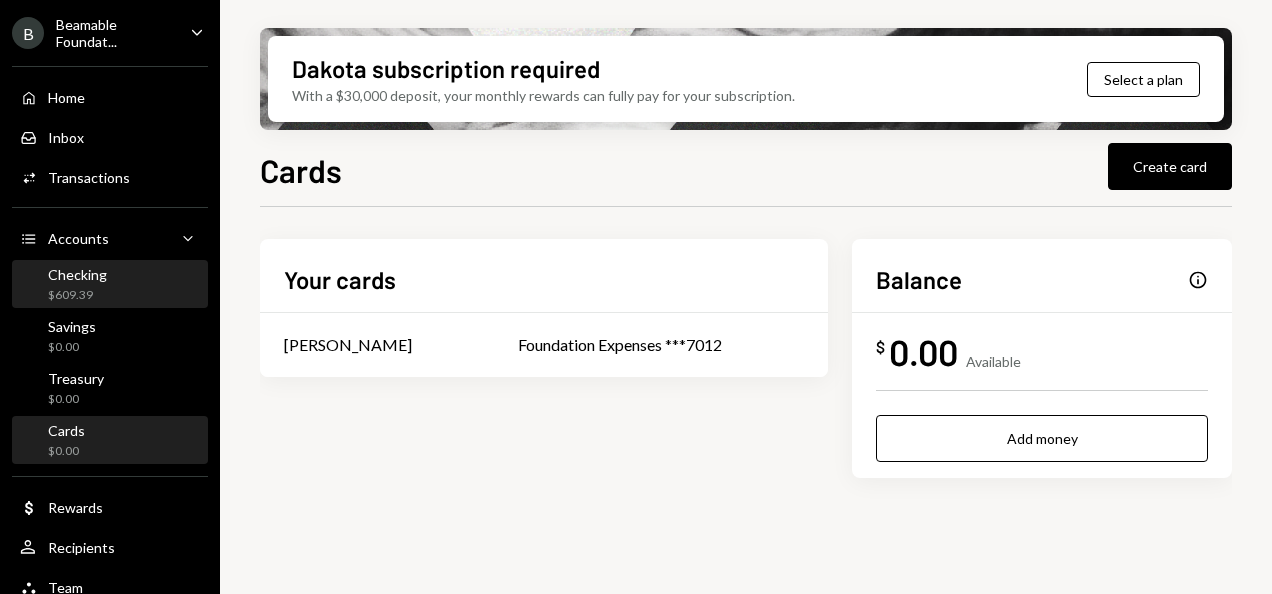 click on "Checking" at bounding box center [77, 274] 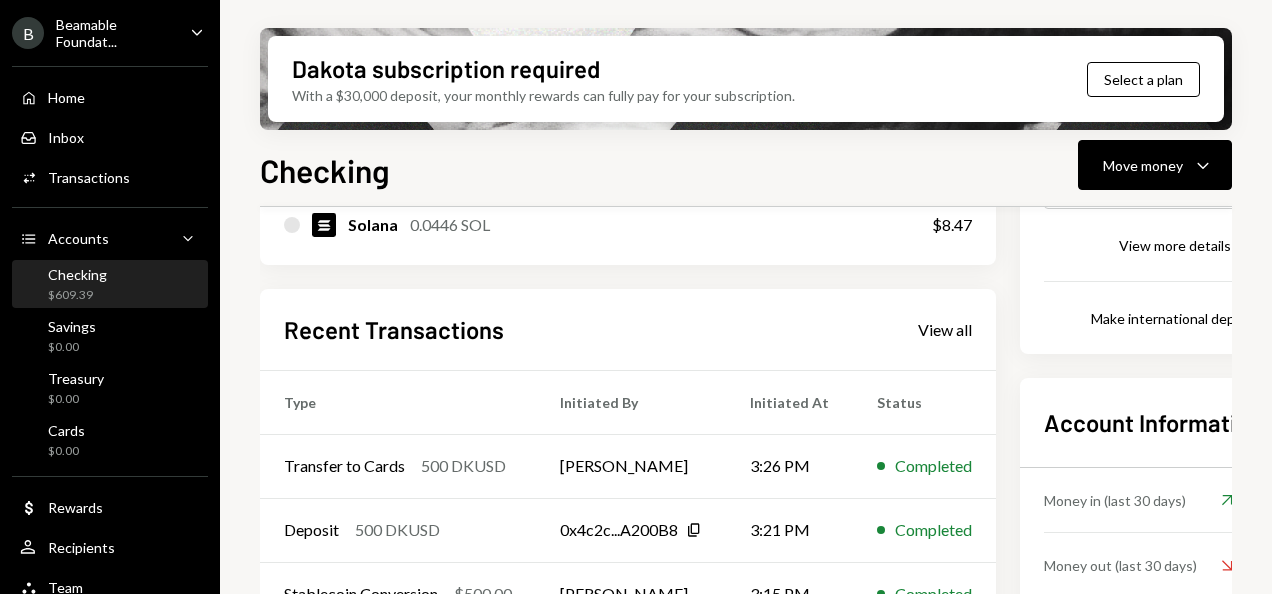 scroll, scrollTop: 500, scrollLeft: 0, axis: vertical 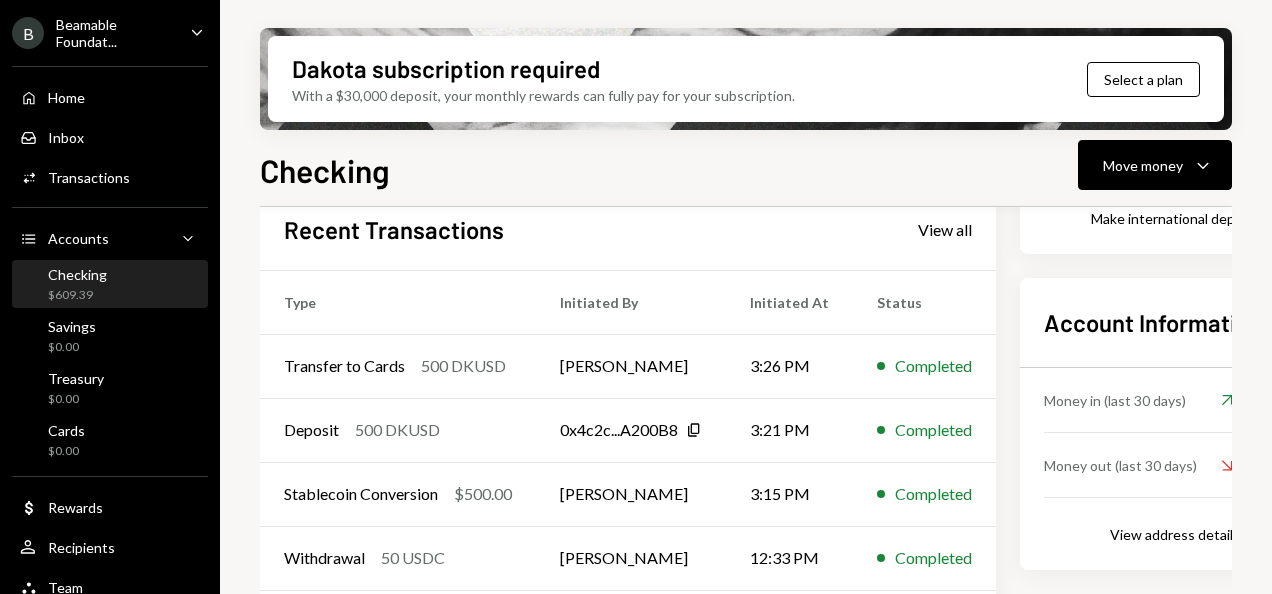 click on "Recent Transactions View all" at bounding box center (628, 229) 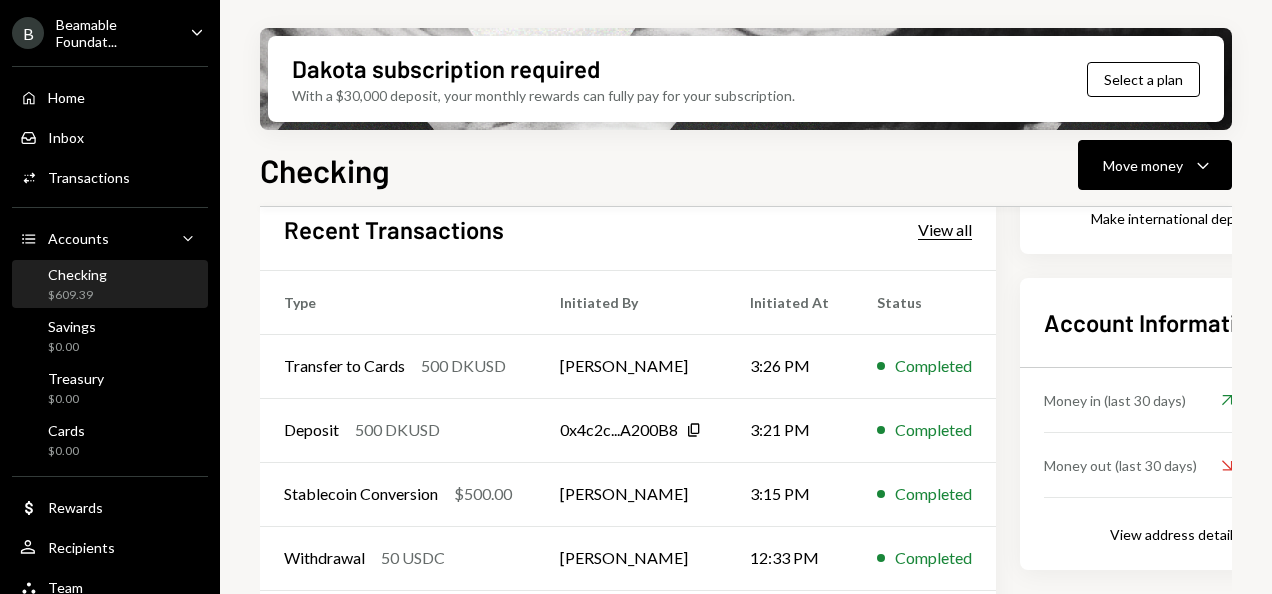 click on "View all" at bounding box center [945, 230] 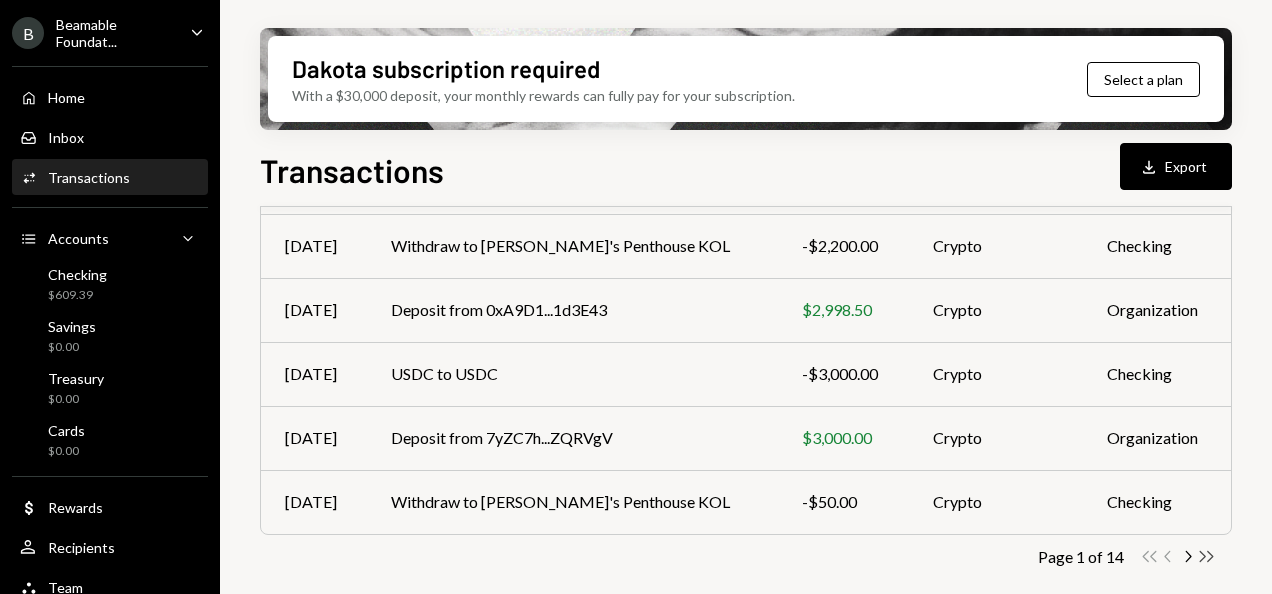 click on "Double Arrow Right" 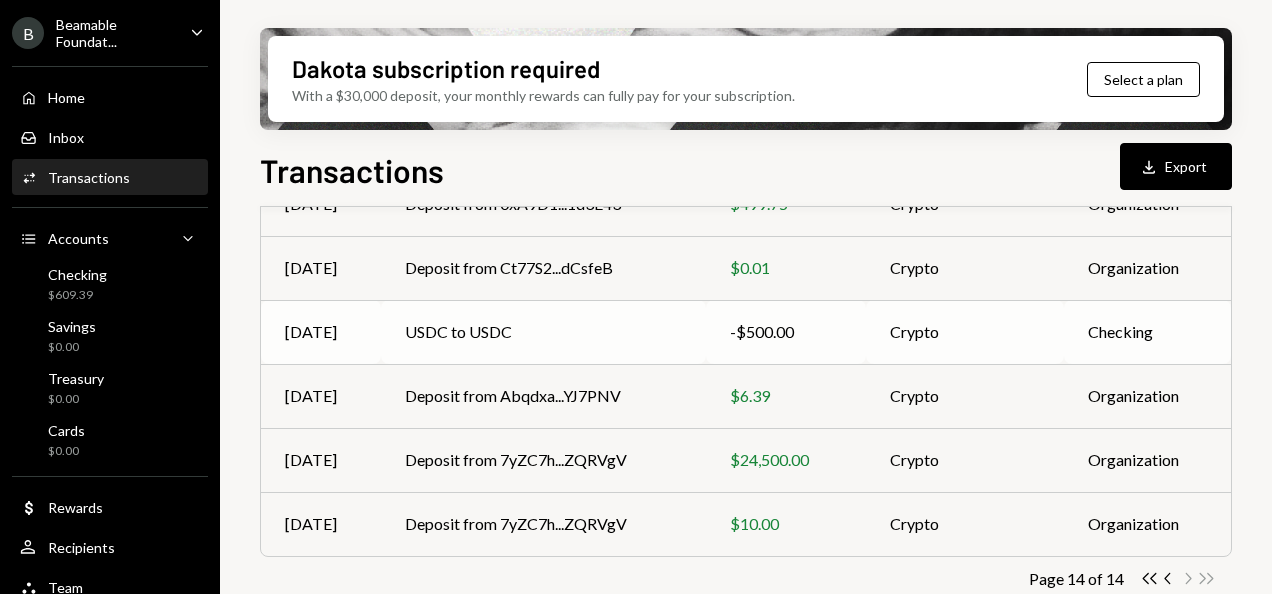 scroll, scrollTop: 544, scrollLeft: 0, axis: vertical 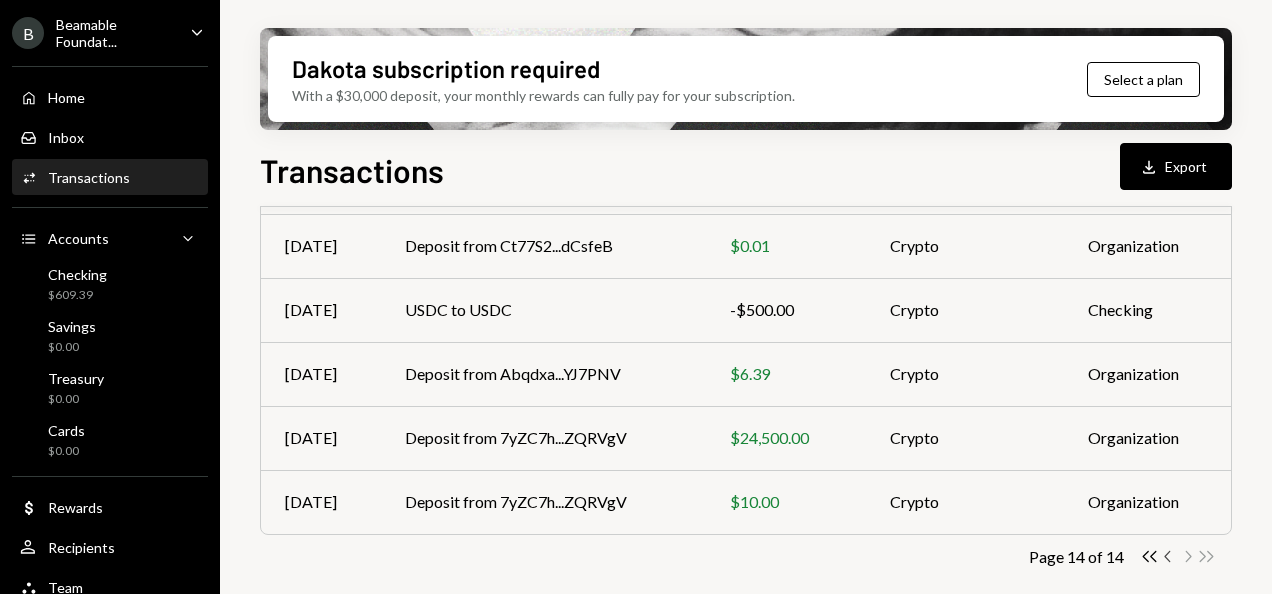 click on "Chevron Left" 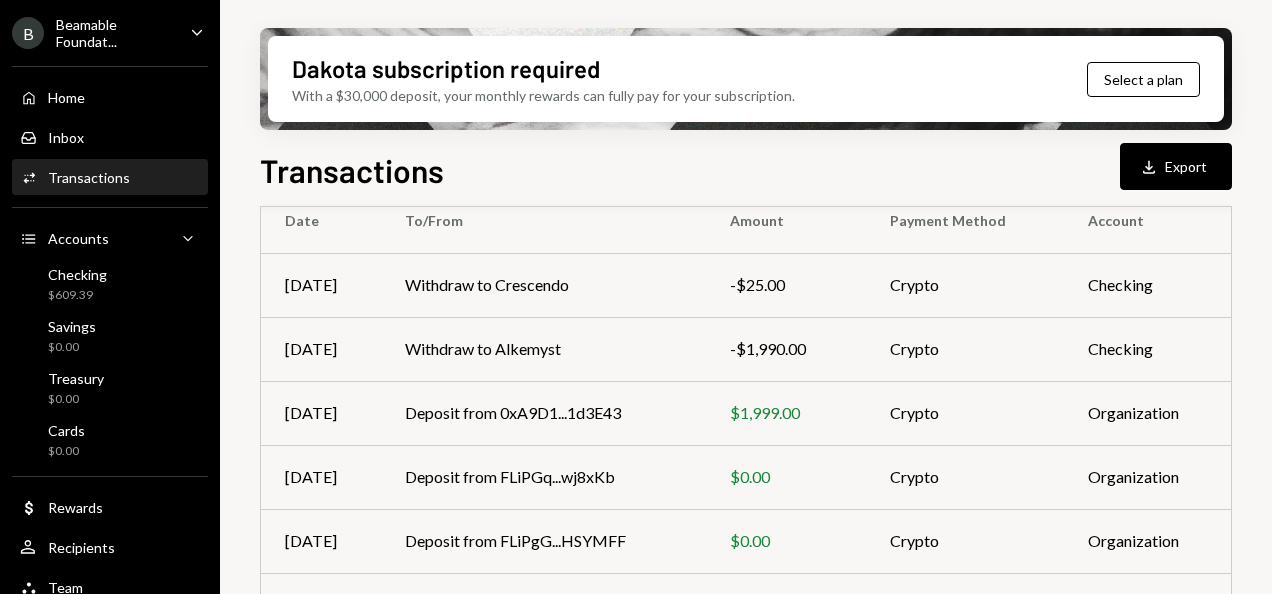 scroll, scrollTop: 544, scrollLeft: 0, axis: vertical 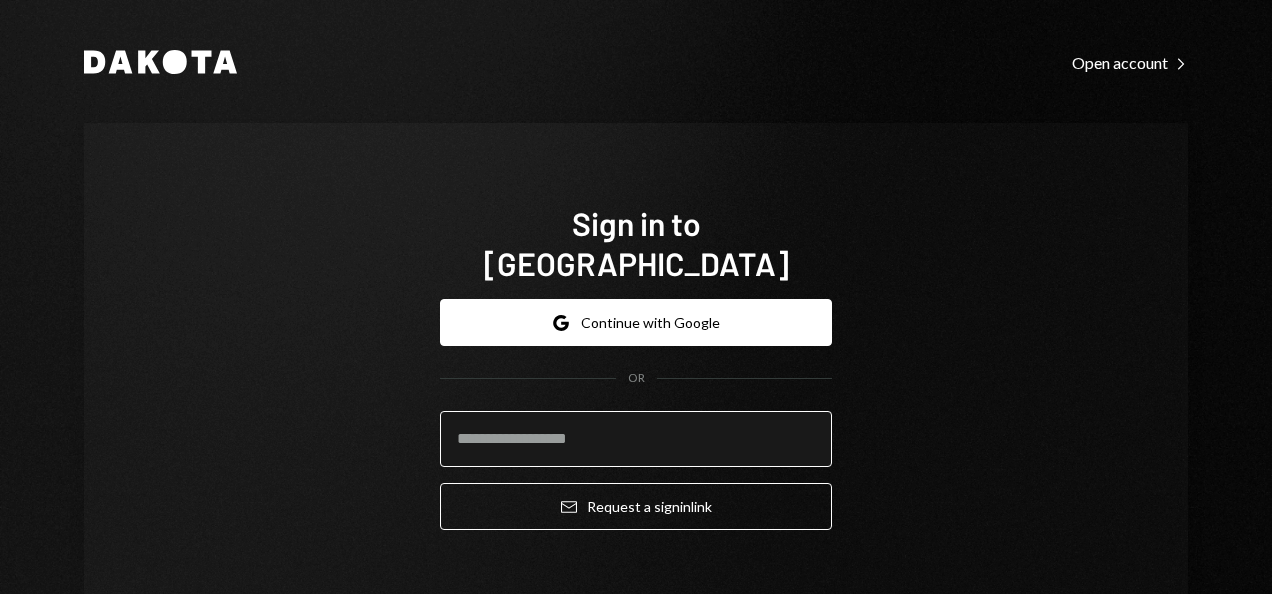 click at bounding box center [636, 439] 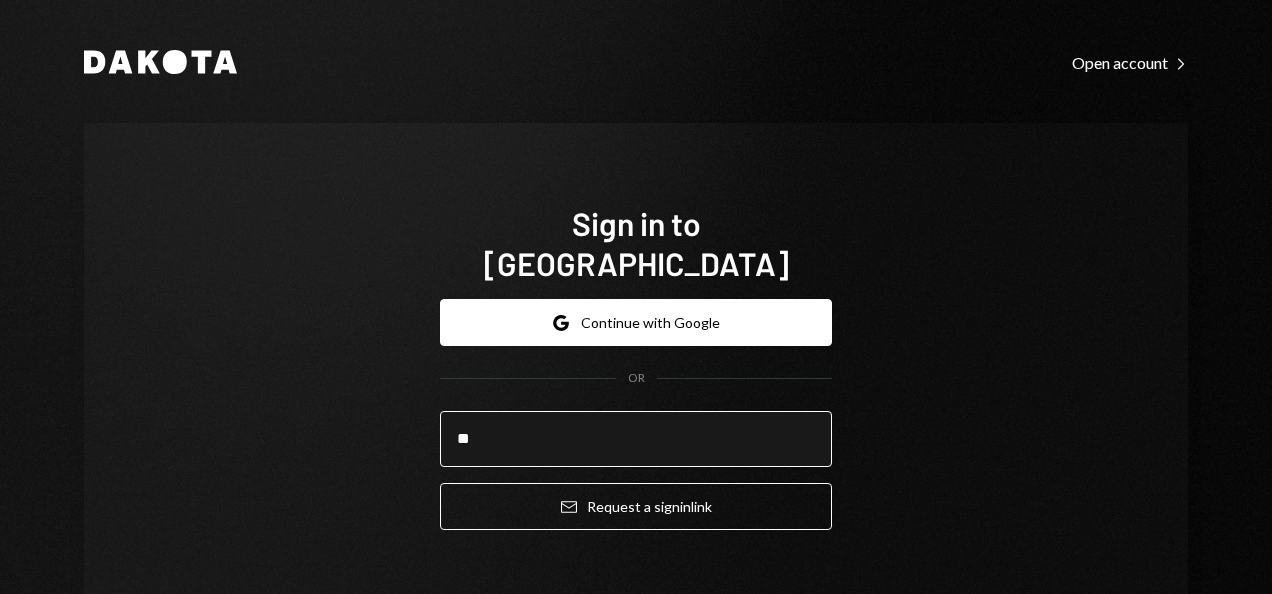 type on "*" 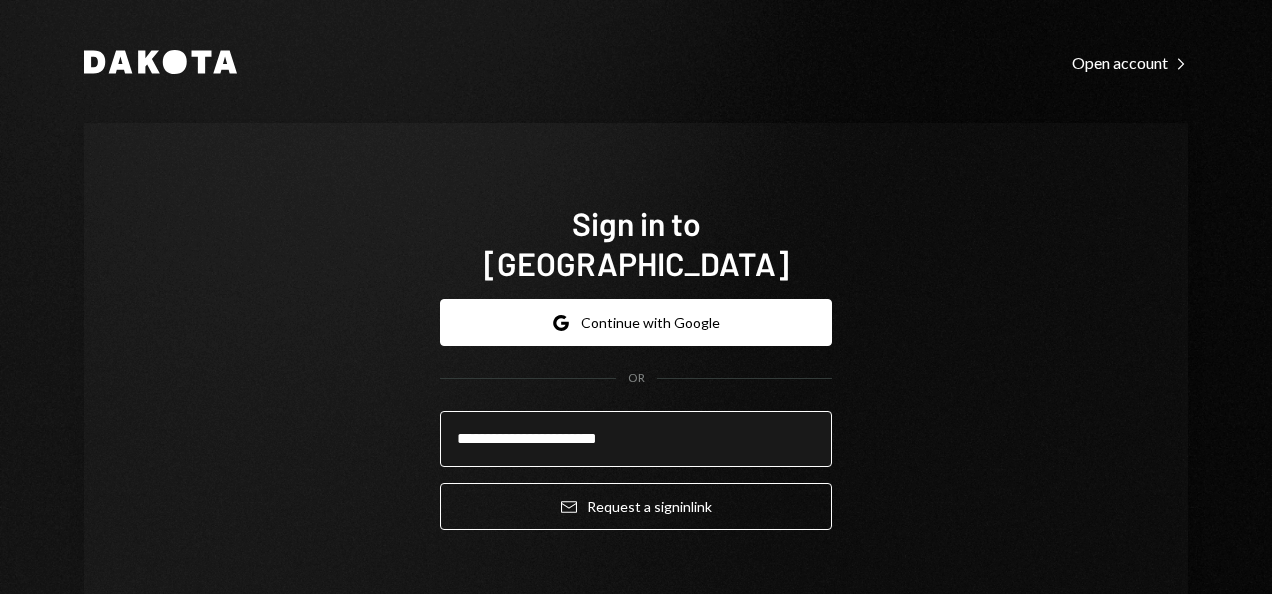type on "**********" 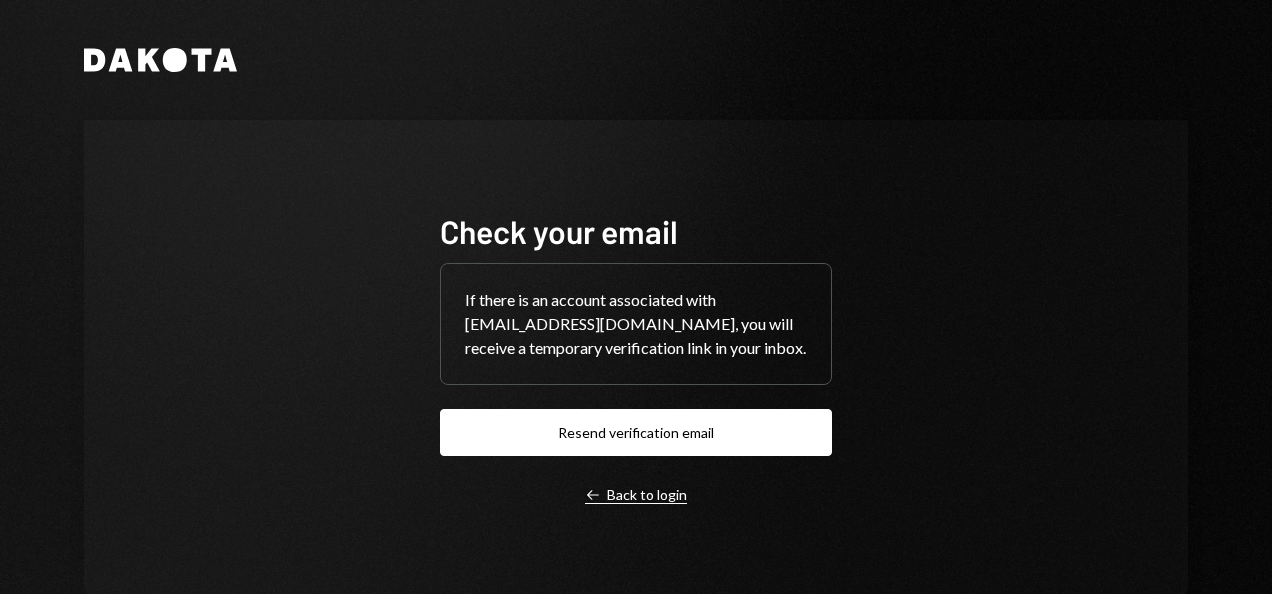 click on "Left Arrow Back to login" at bounding box center [636, 495] 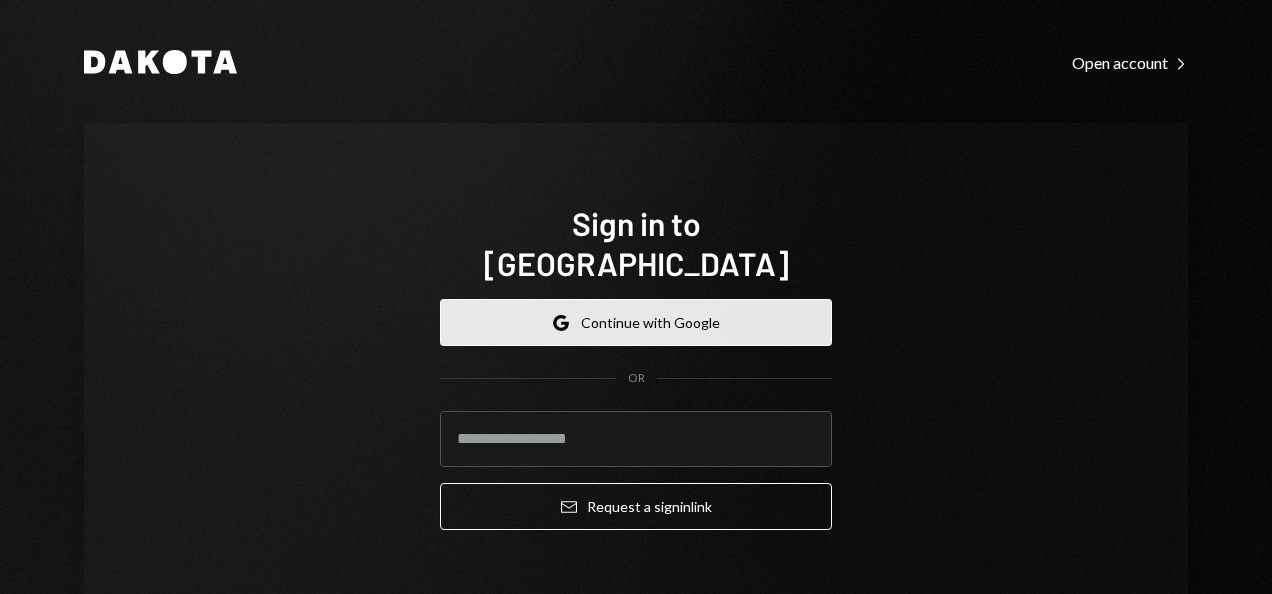 click on "Google  Continue with Google" at bounding box center (636, 322) 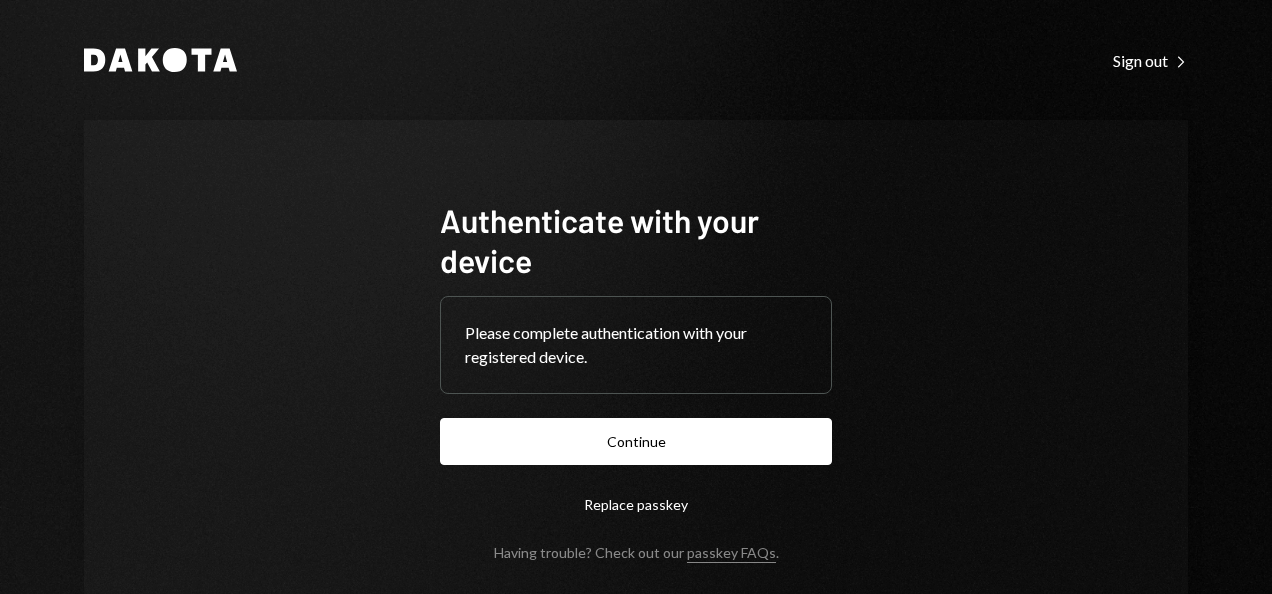 scroll, scrollTop: 0, scrollLeft: 0, axis: both 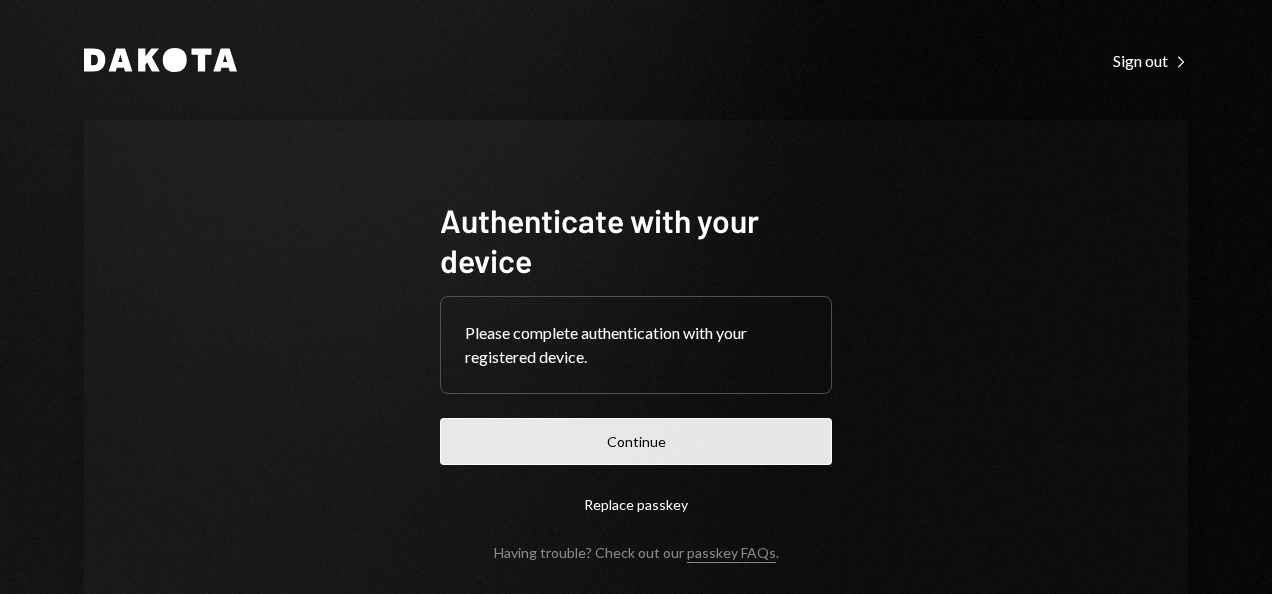 click on "Continue" at bounding box center (636, 441) 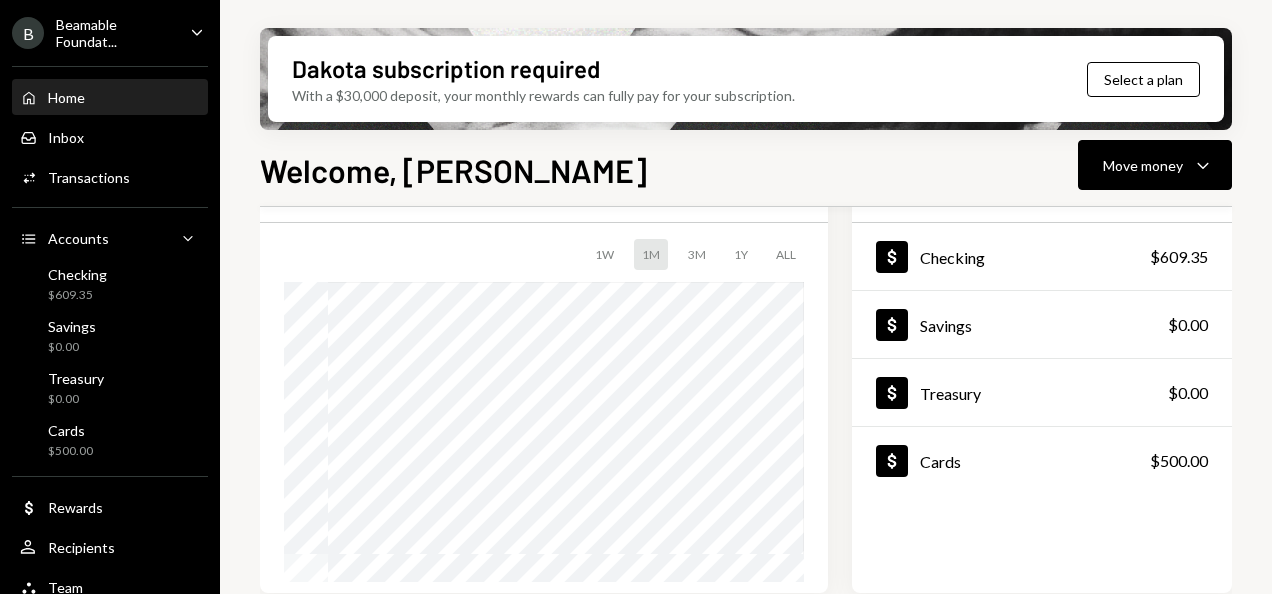 scroll, scrollTop: 200, scrollLeft: 0, axis: vertical 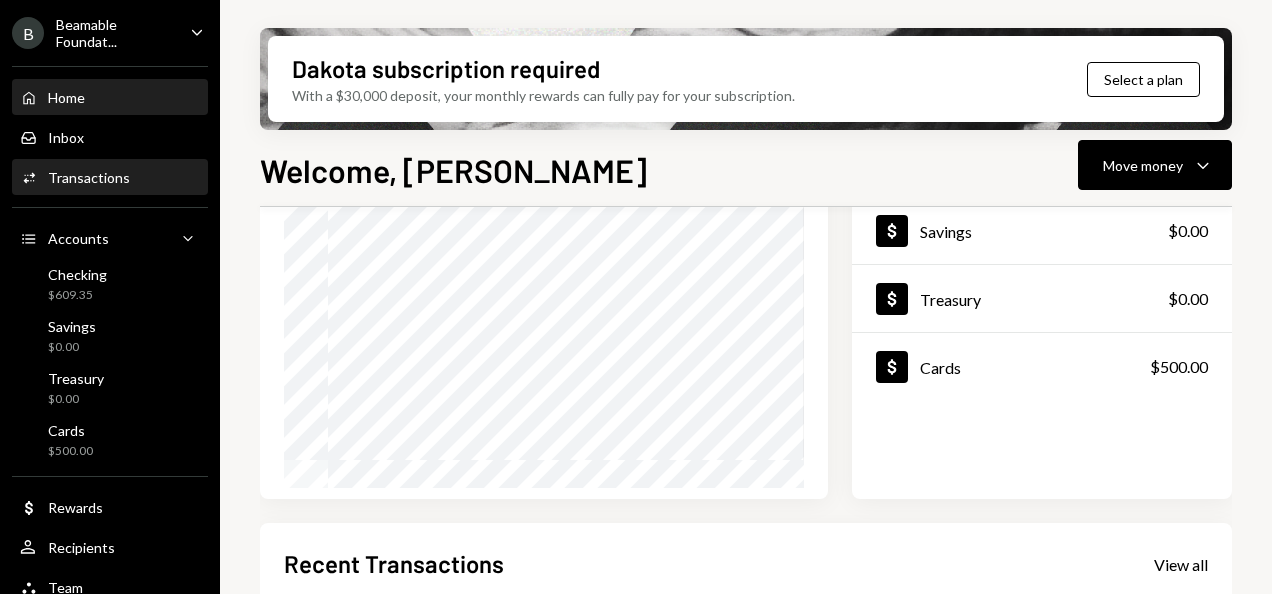 click on "Transactions" at bounding box center (89, 177) 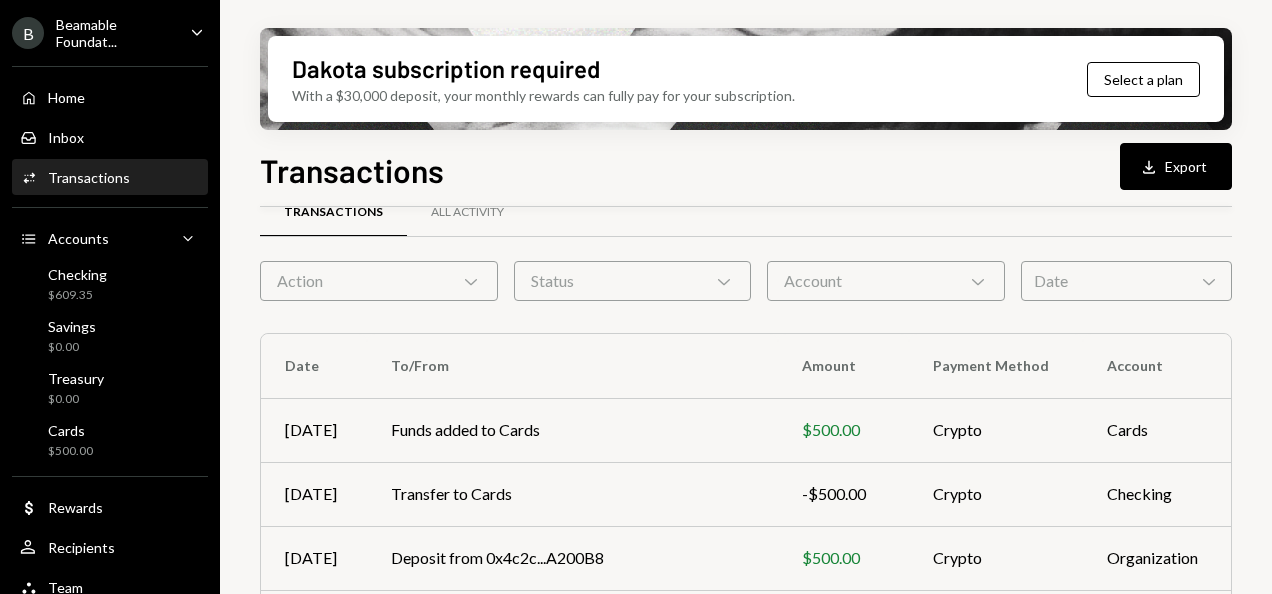scroll, scrollTop: 0, scrollLeft: 0, axis: both 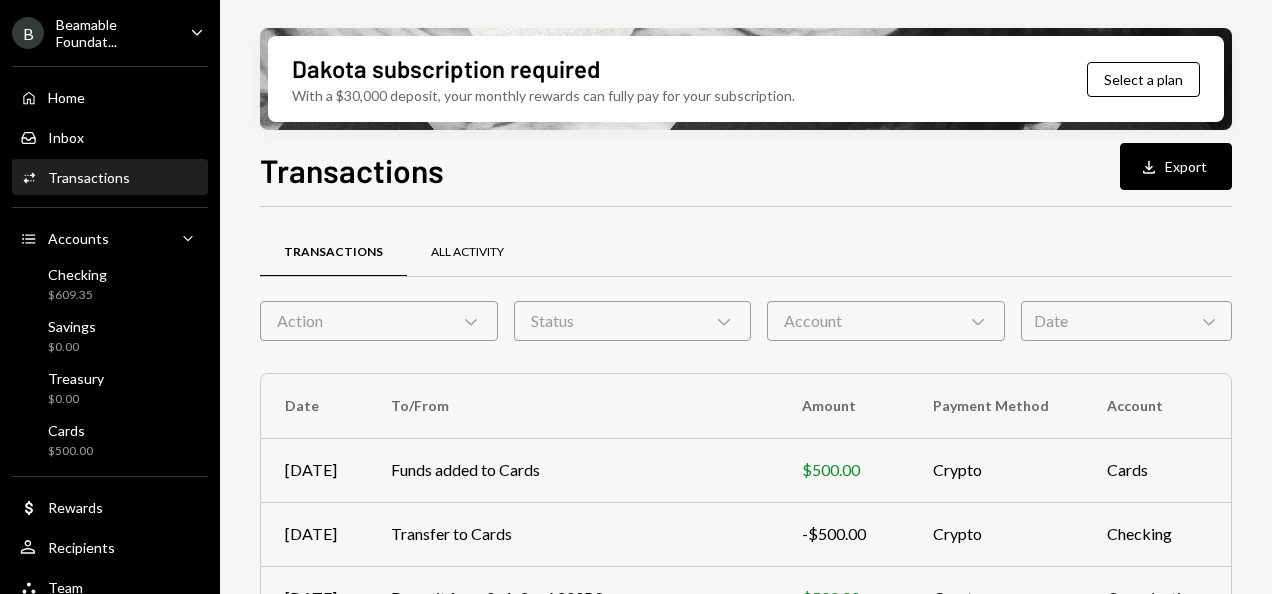 click on "All Activity" at bounding box center (467, 252) 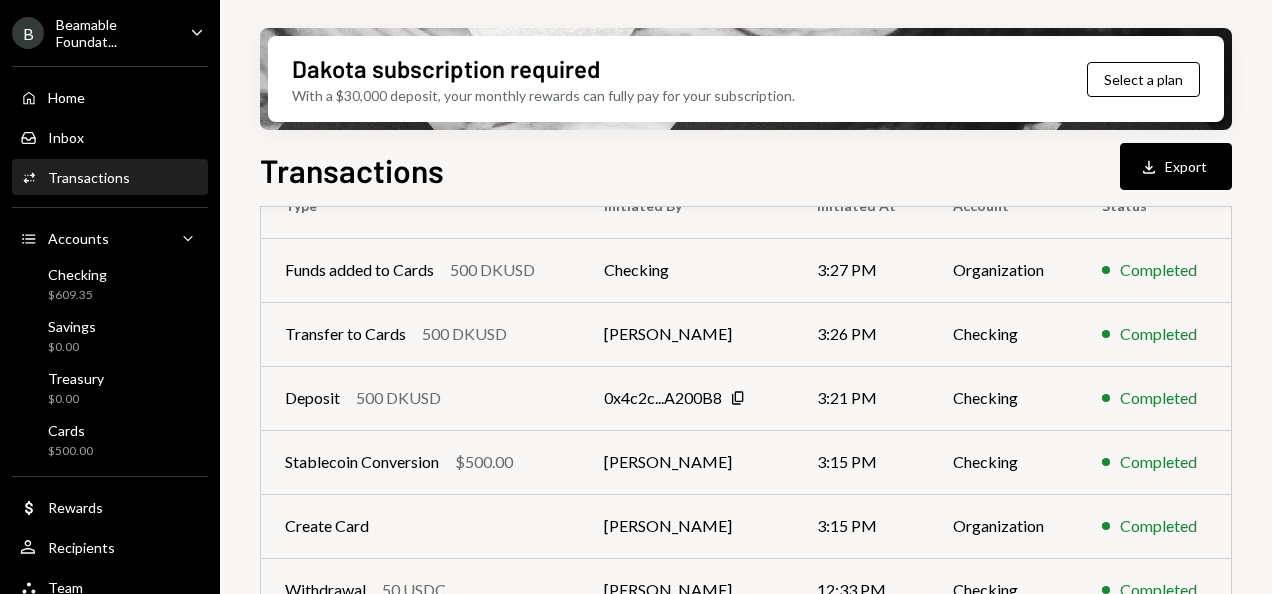 scroll, scrollTop: 0, scrollLeft: 0, axis: both 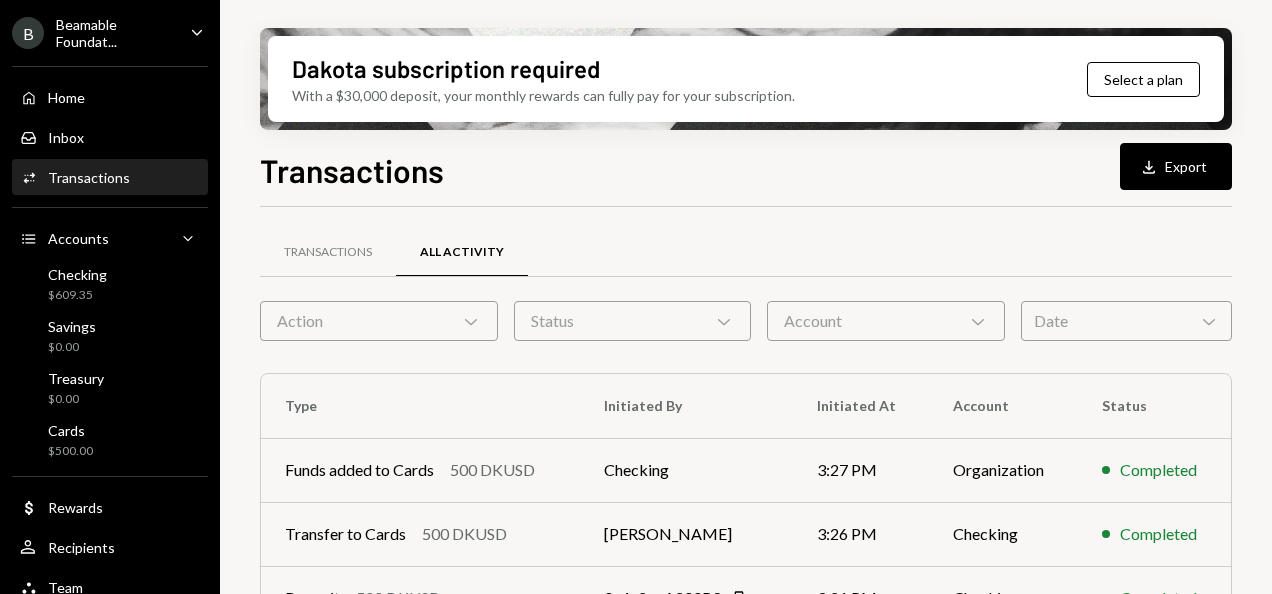 click on "Action Chevron Down" at bounding box center (379, 321) 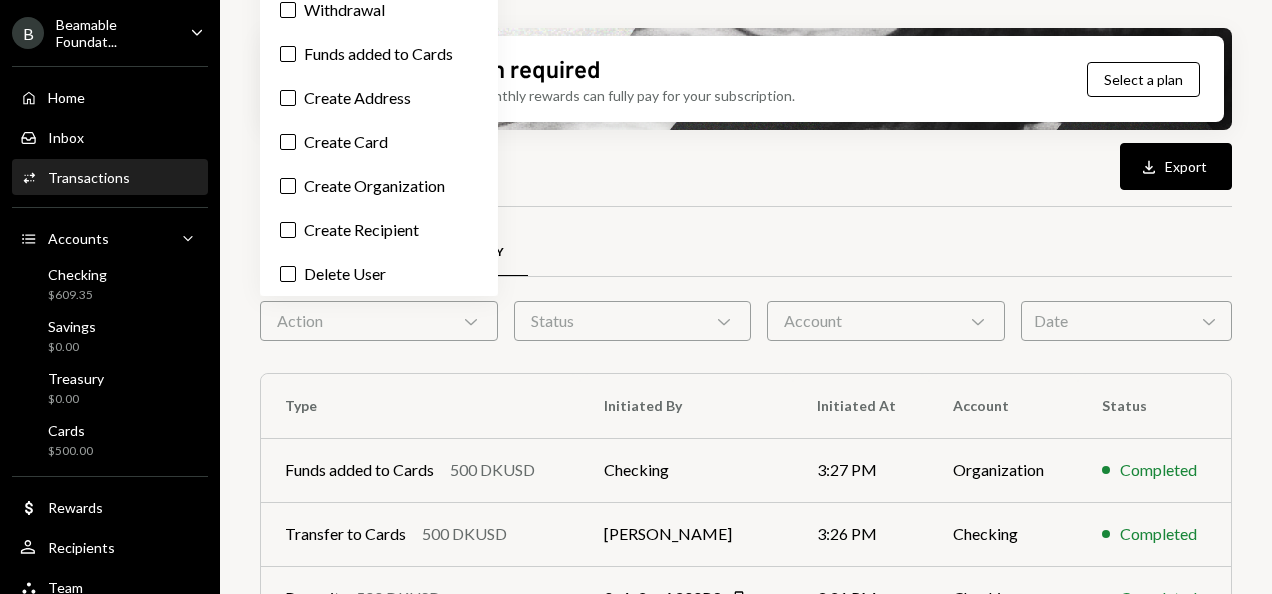type on "on" 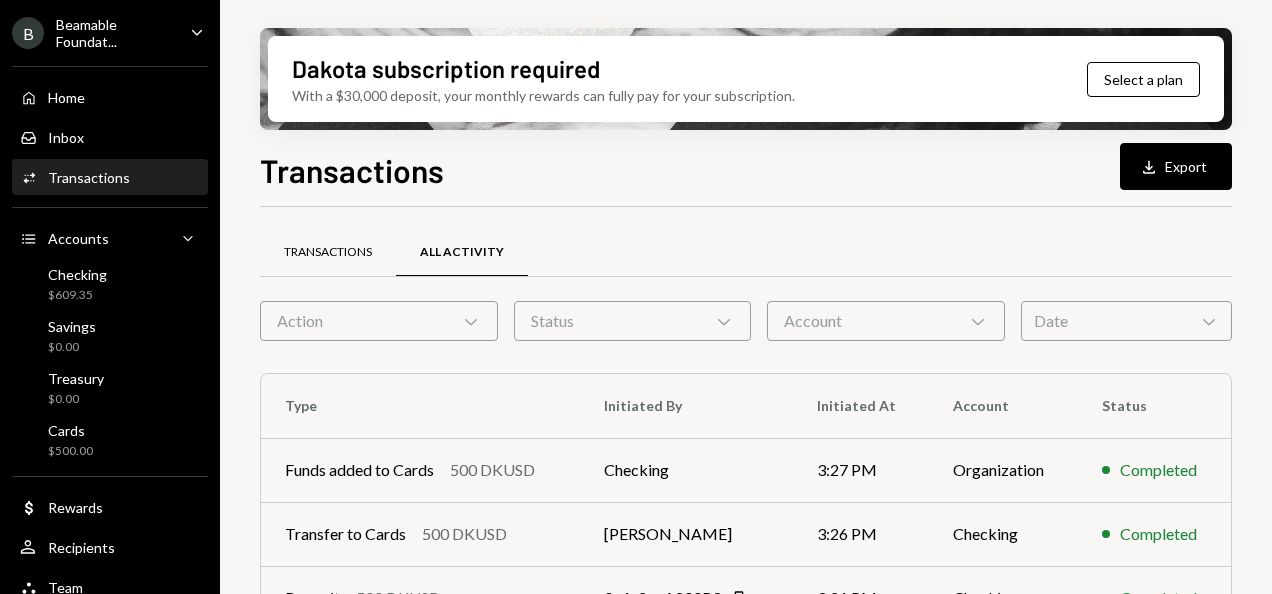 click on "Transactions" at bounding box center (328, 252) 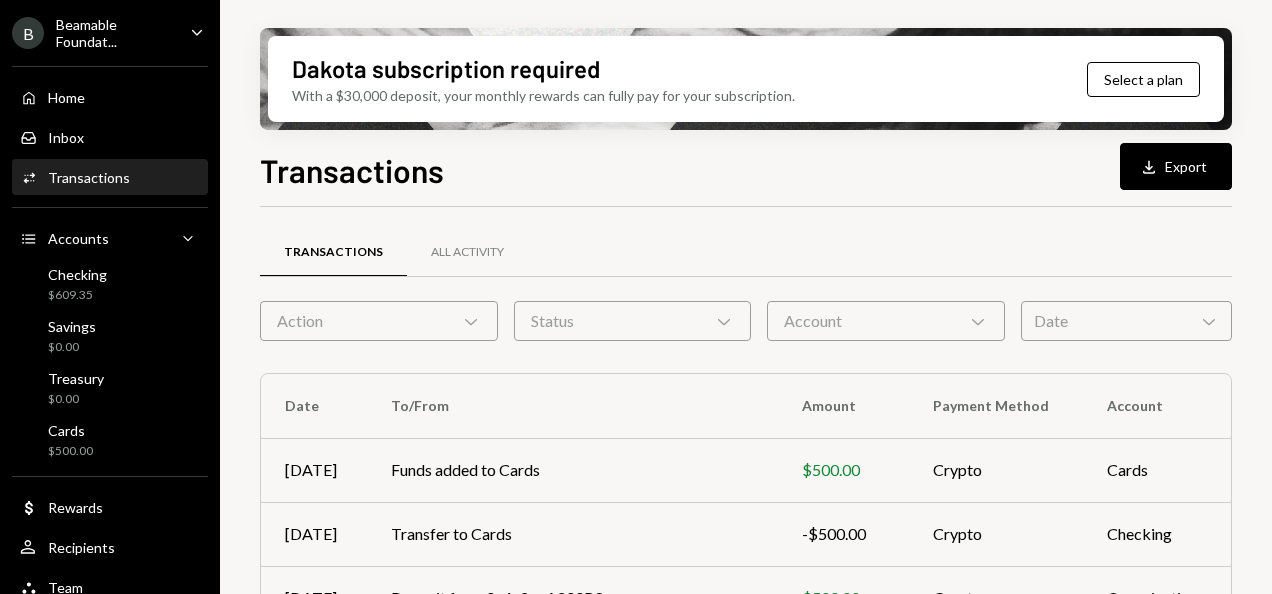 click on "Action Chevron Down" at bounding box center (379, 321) 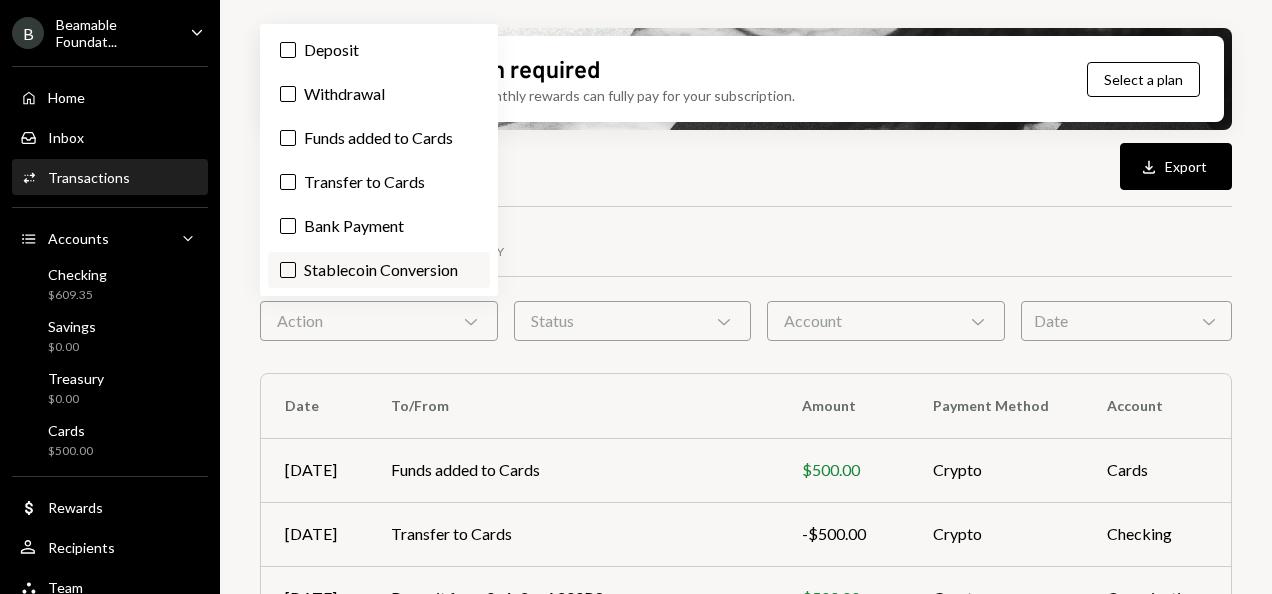 click on "Stablecoin Conversion" at bounding box center (379, 270) 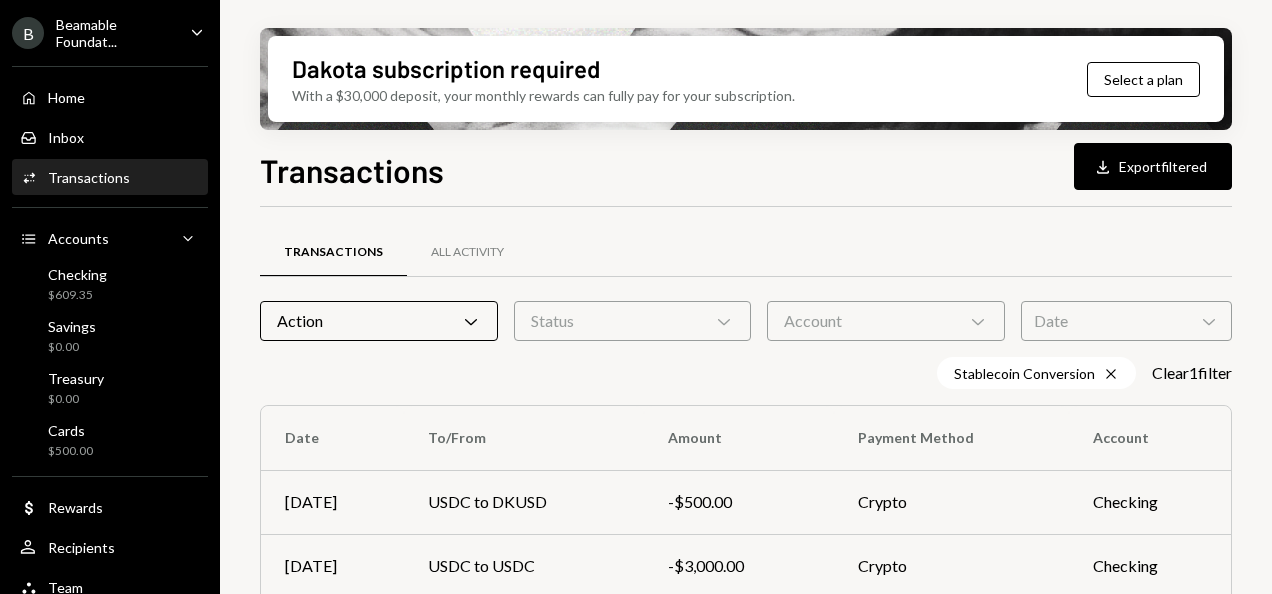 click on "Transactions All Activity Action Chevron Down Status Chevron Down Account Chevron Down Date Chevron Down Stablecoin Conversion Cross Clear  1  filter Date To/From Amount Payment Method Account [DATE] USDC to DKUSD -$500.00 Crypto Checking [DATE] USDC to USDC -$3,000.00 Crypto Checking [DATE] USDC to USDC -$7,900.00 Crypto Checking [DATE] USDC to USDC -$15,000.00 Crypto Checking [DATE] USDC to USDC -$22,500.00 Crypto Checking [DATE] USDC to USDC -$50,000.00 Crypto Checking [DATE] USDC to USDC -$13,000.00 Crypto Checking [DATE] USDC to USDC -$20,000.00 Crypto Checking [DATE] USDC to USDC -$10,000.00 Crypto Checking [DATE] USDC to USDC -$21,500.00 Crypto Checking Page 1 of 2 Double Arrow Left Chevron Left Chevron Right Double Arrow Right" at bounding box center (746, 700) 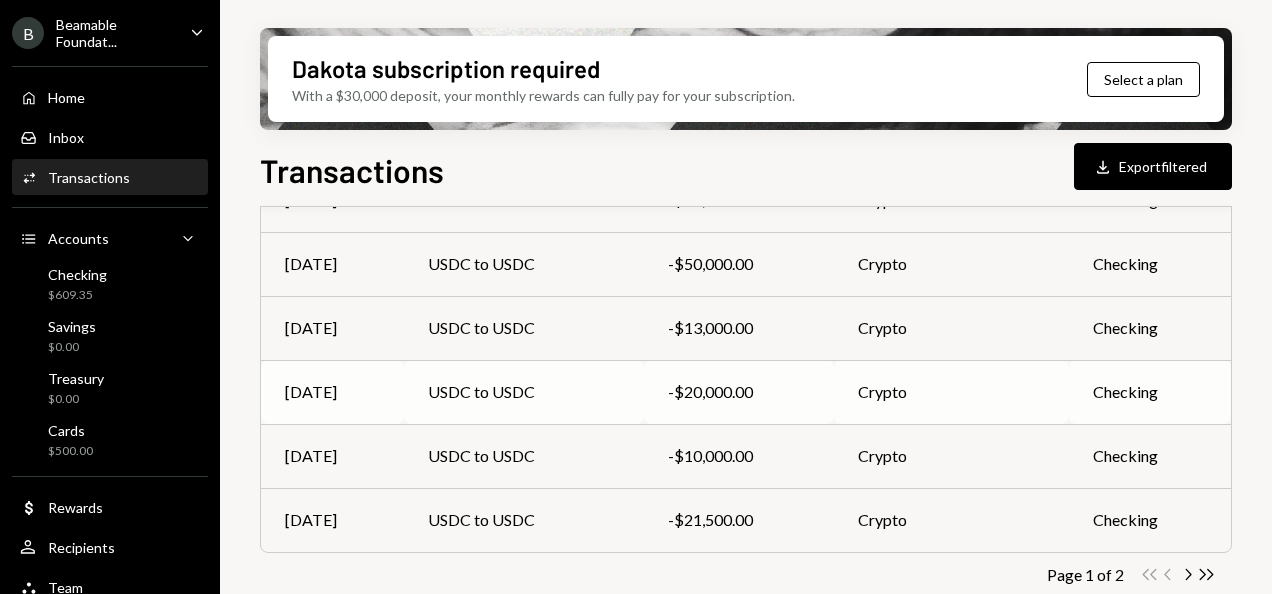 scroll, scrollTop: 576, scrollLeft: 0, axis: vertical 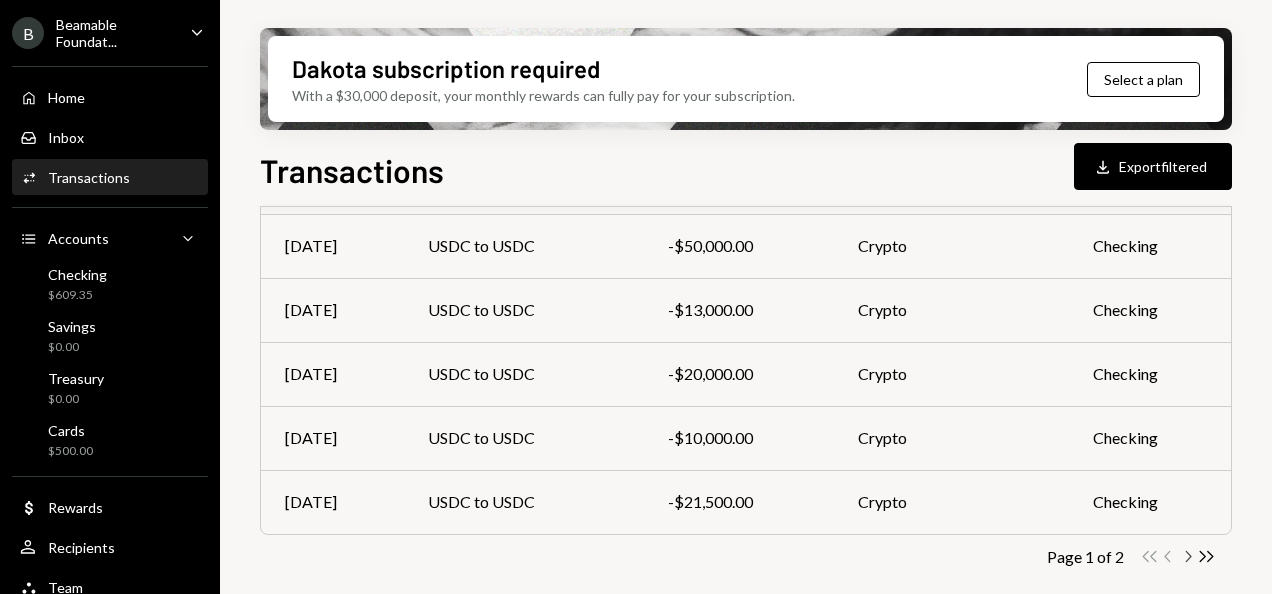 click 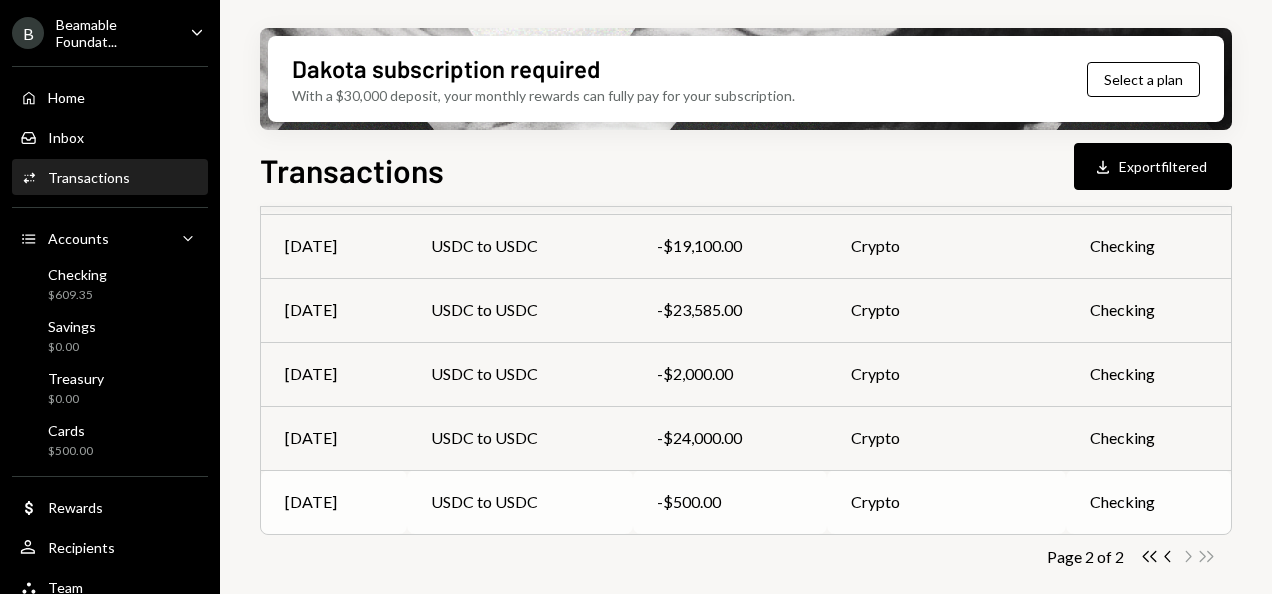 scroll, scrollTop: 384, scrollLeft: 0, axis: vertical 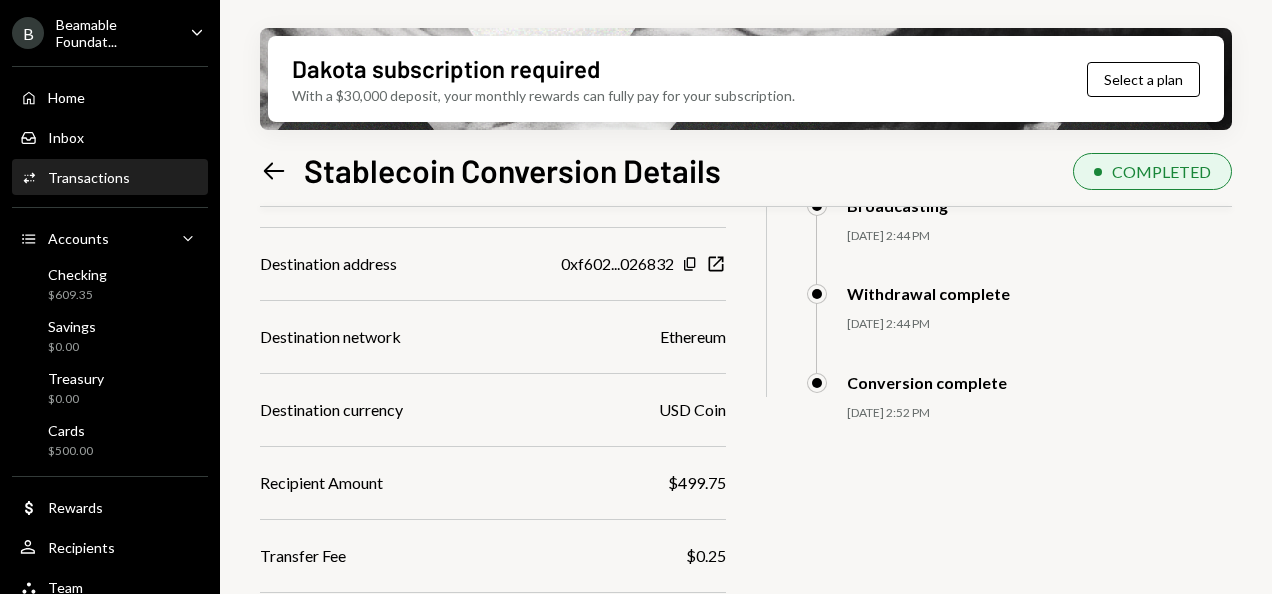click on "Left Arrow" 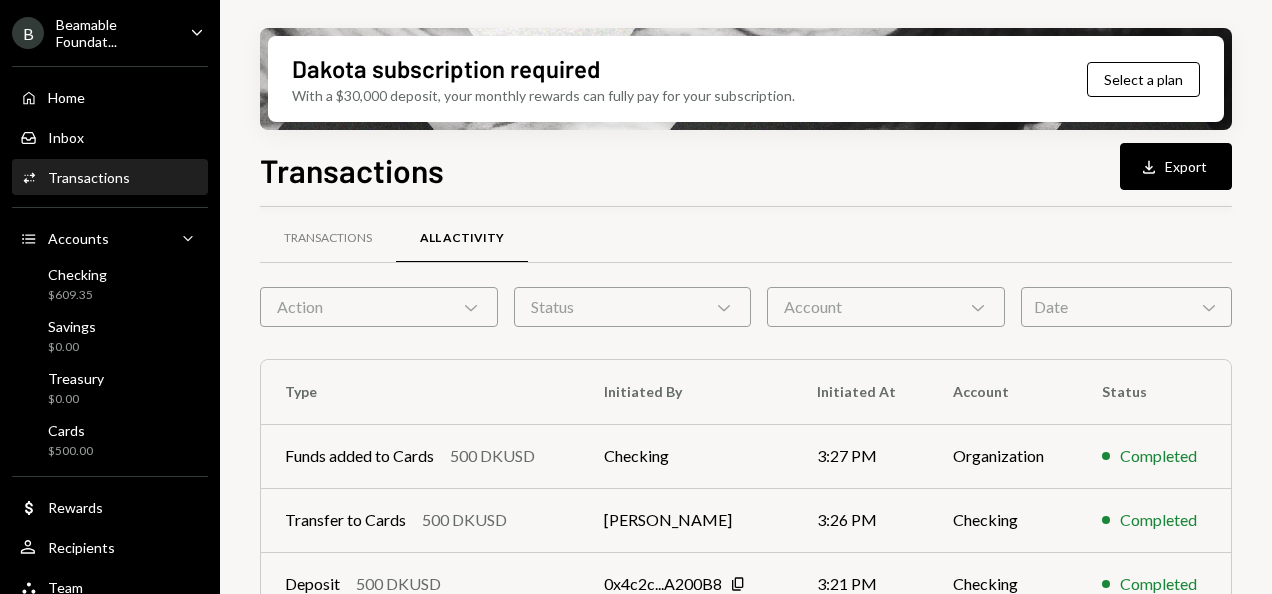 scroll, scrollTop: 0, scrollLeft: 0, axis: both 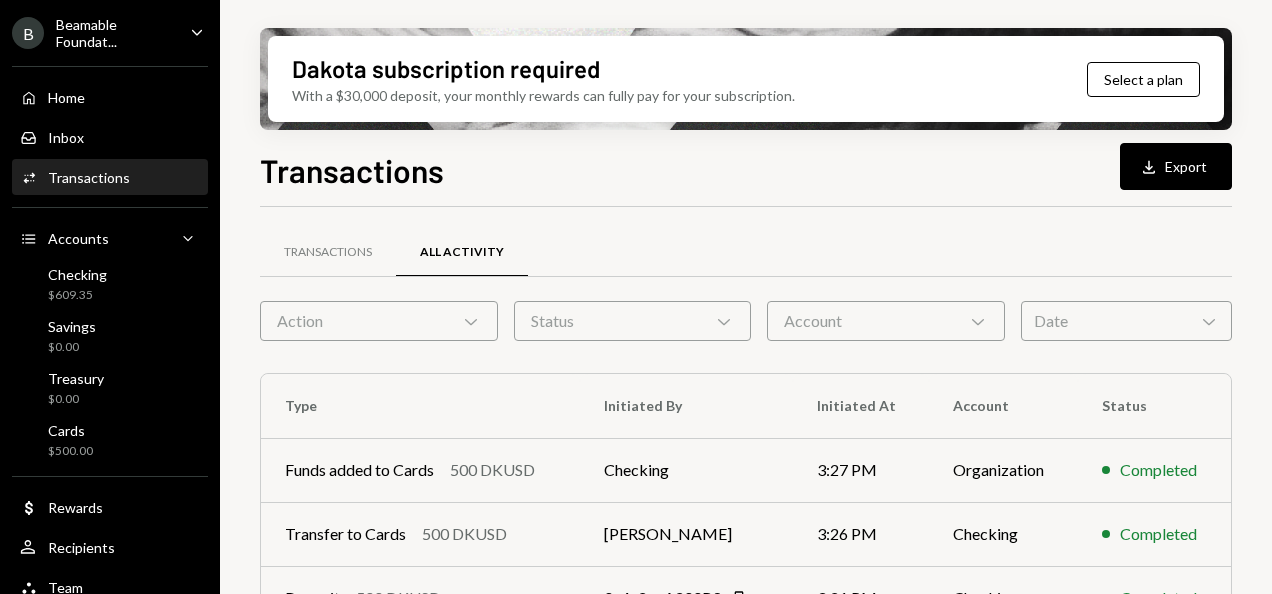 click on "Action Chevron Down" at bounding box center (379, 321) 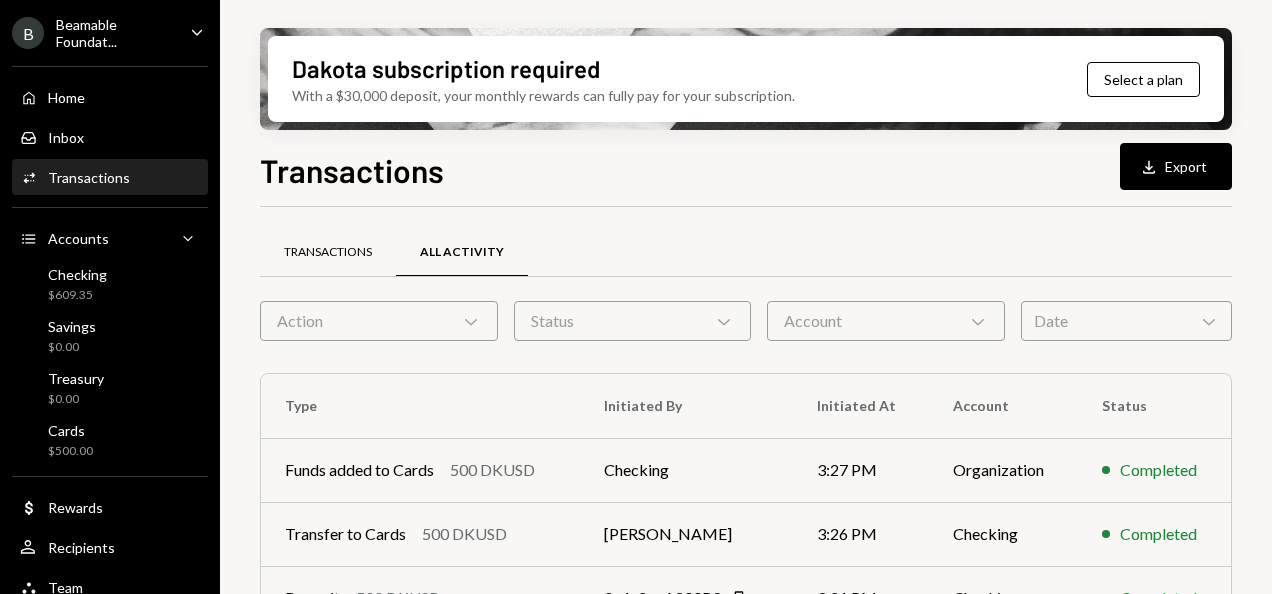 click on "Transactions" at bounding box center (328, 252) 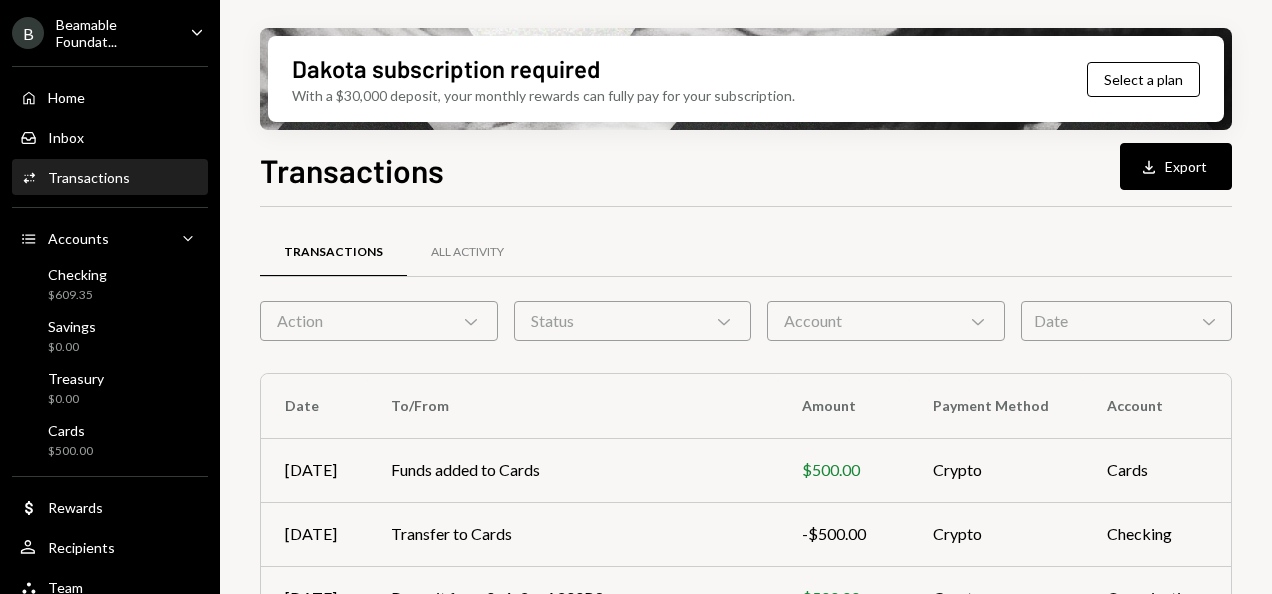 click on "Action Chevron Down" at bounding box center [379, 321] 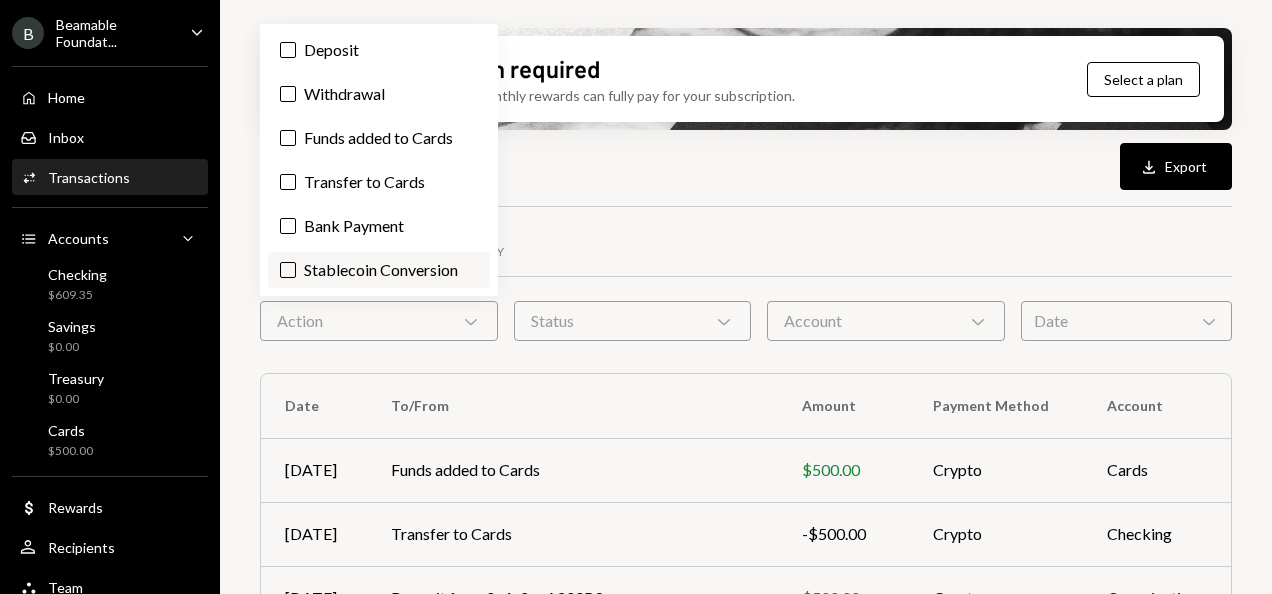 click on "Stablecoin Conversion" at bounding box center (379, 270) 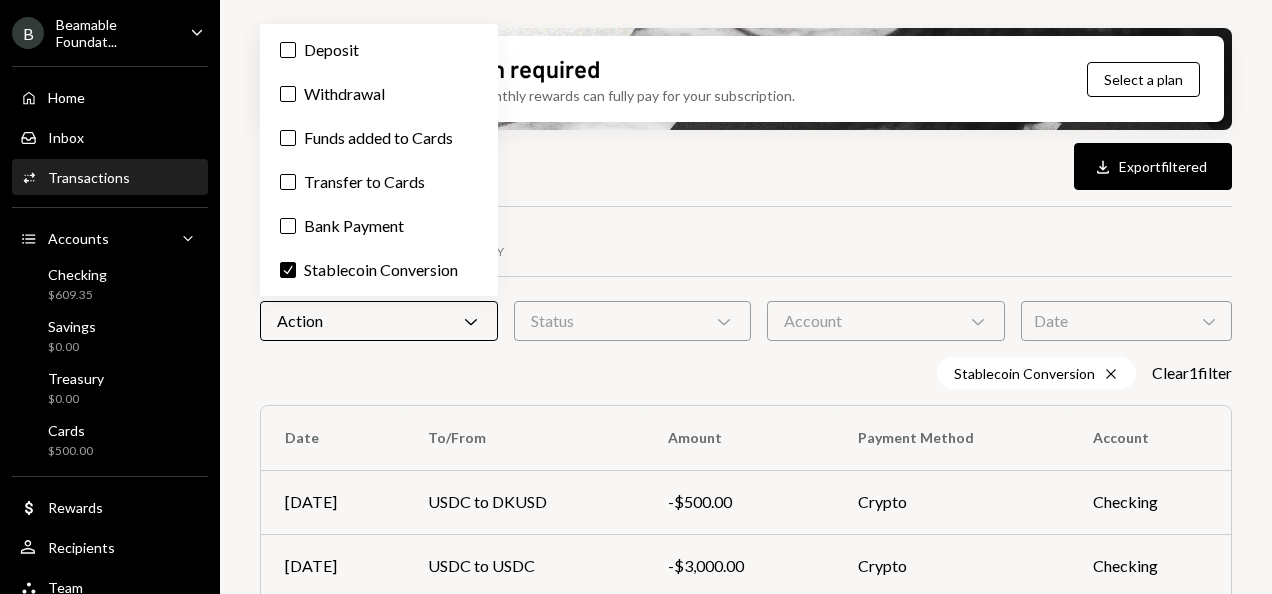click on "Transactions All Activity Action Chevron Down Status Chevron Down Account Chevron Down Date Chevron Down Stablecoin Conversion Cross Clear  1  filter Date To/From Amount Payment Method Account [DATE] USDC to DKUSD -$500.00 Crypto Checking [DATE] USDC to USDC -$3,000.00 Crypto Checking [DATE] USDC to USDC -$7,900.00 Crypto Checking [DATE] USDC to USDC -$15,000.00 Crypto Checking [DATE] USDC to USDC -$22,500.00 Crypto Checking [DATE] USDC to USDC -$50,000.00 Crypto Checking [DATE] USDC to USDC -$13,000.00 Crypto Checking [DATE] USDC to USDC -$20,000.00 Crypto Checking [DATE] USDC to USDC -$10,000.00 Crypto Checking [DATE] USDC to USDC -$21,500.00 Crypto Checking Page 1 of 2 Double Arrow Left Chevron Left Chevron Right Double Arrow Right" at bounding box center [746, 700] 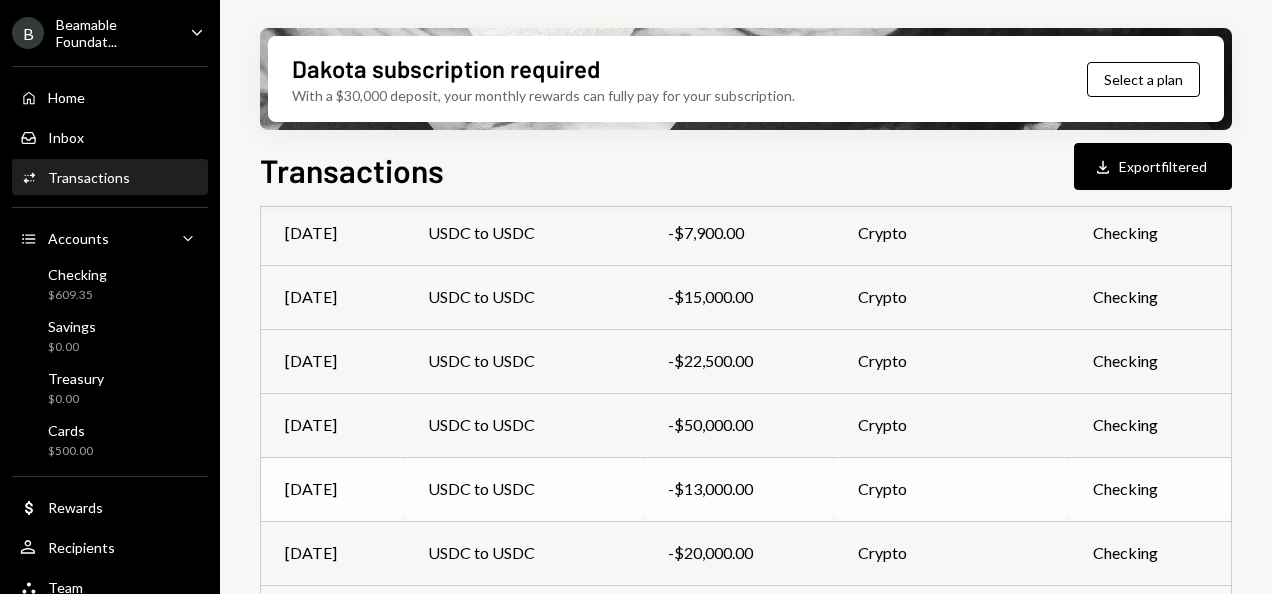 scroll, scrollTop: 576, scrollLeft: 0, axis: vertical 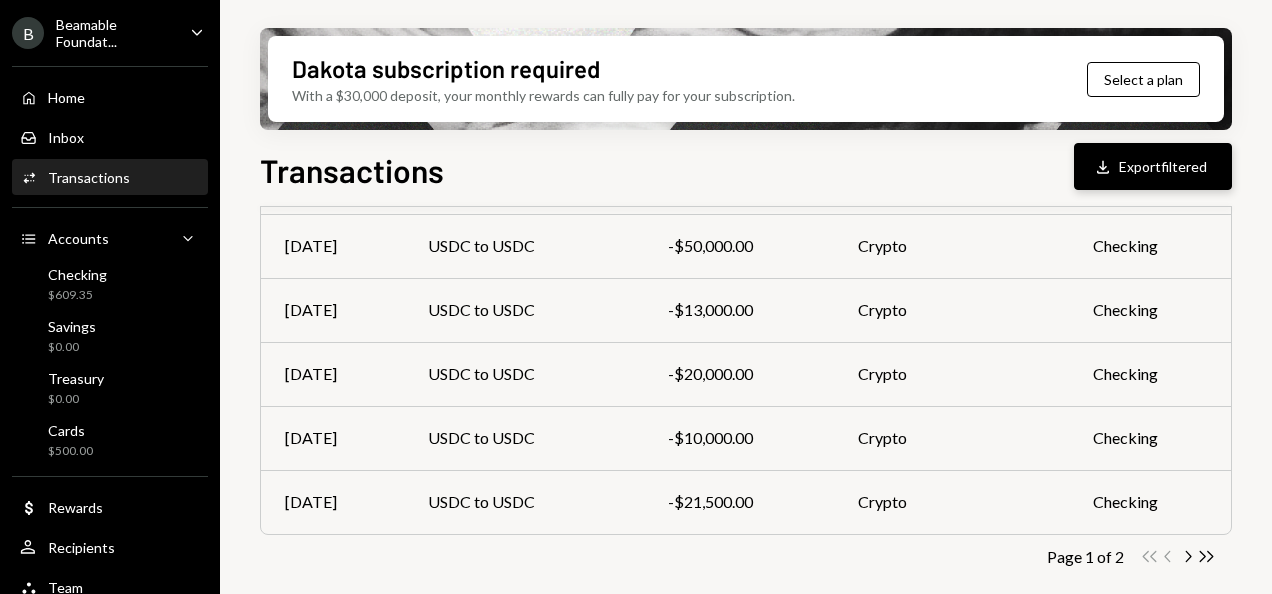 click on "Download Export  filtered" at bounding box center [1153, 166] 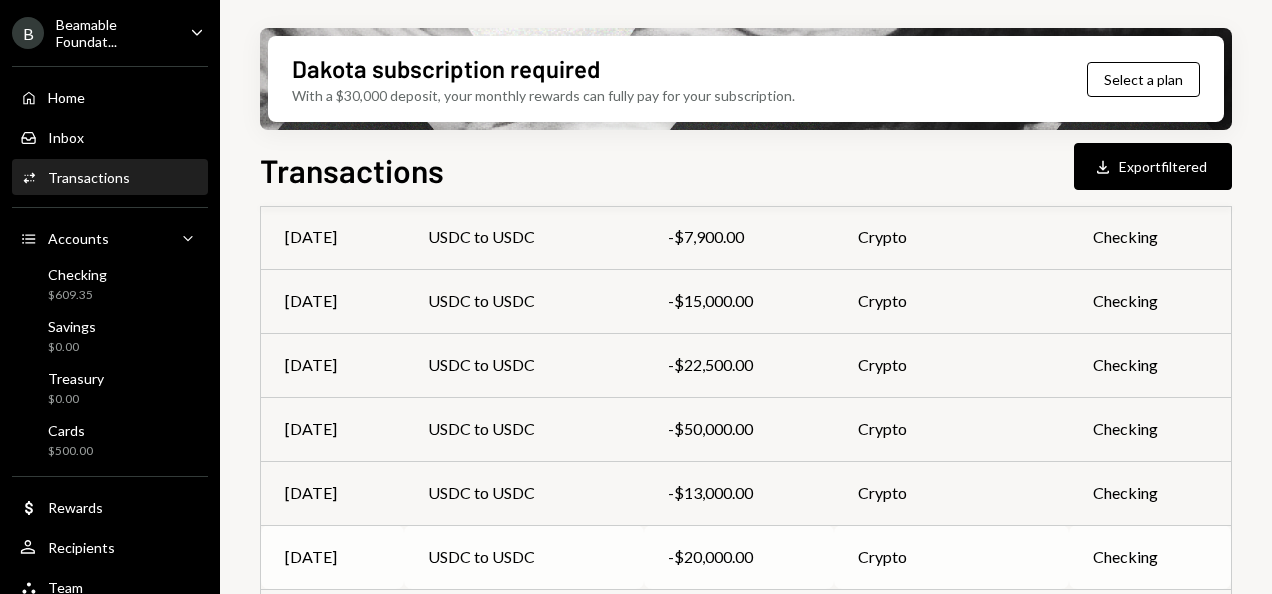 scroll, scrollTop: 576, scrollLeft: 0, axis: vertical 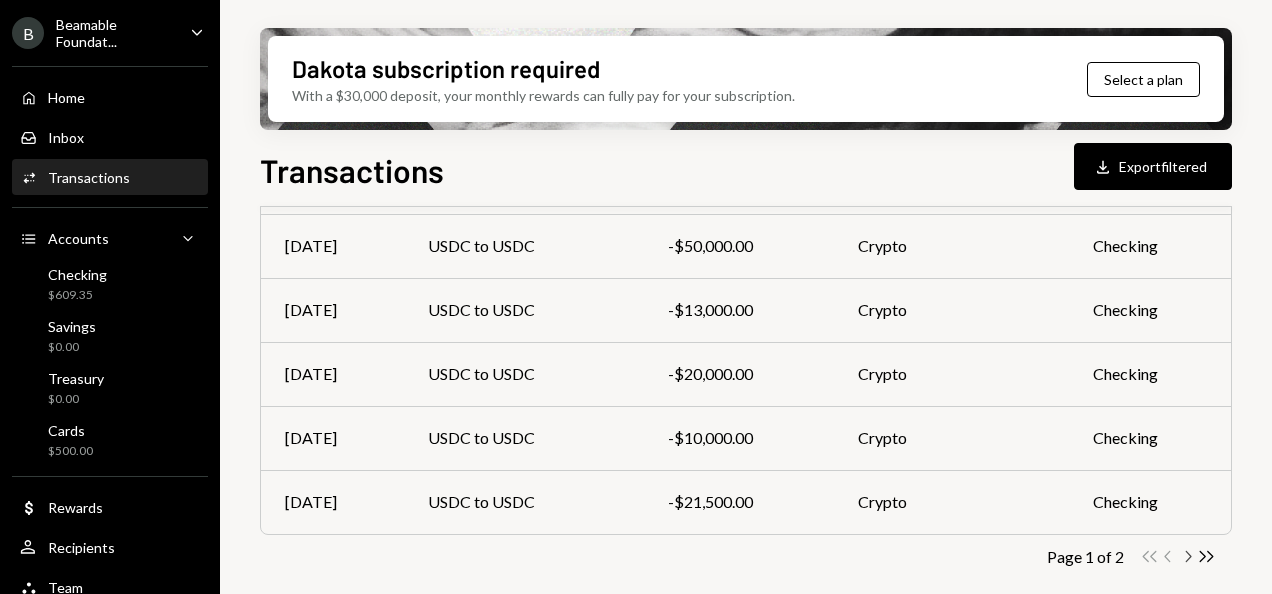 click on "Chevron Right" 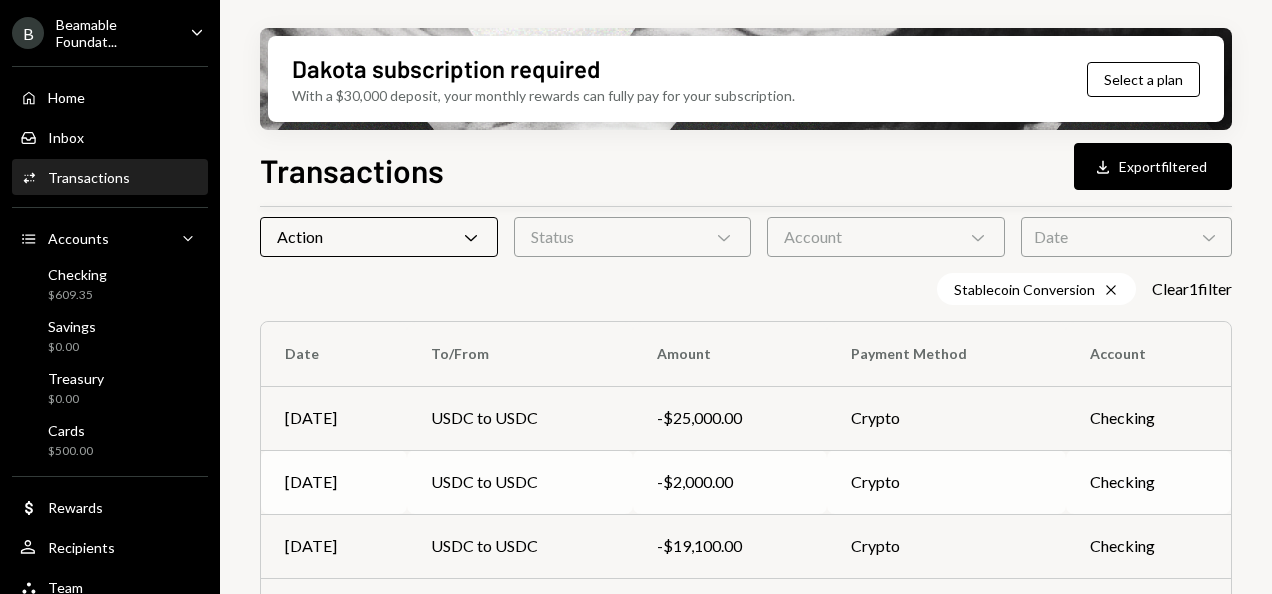 scroll, scrollTop: 384, scrollLeft: 0, axis: vertical 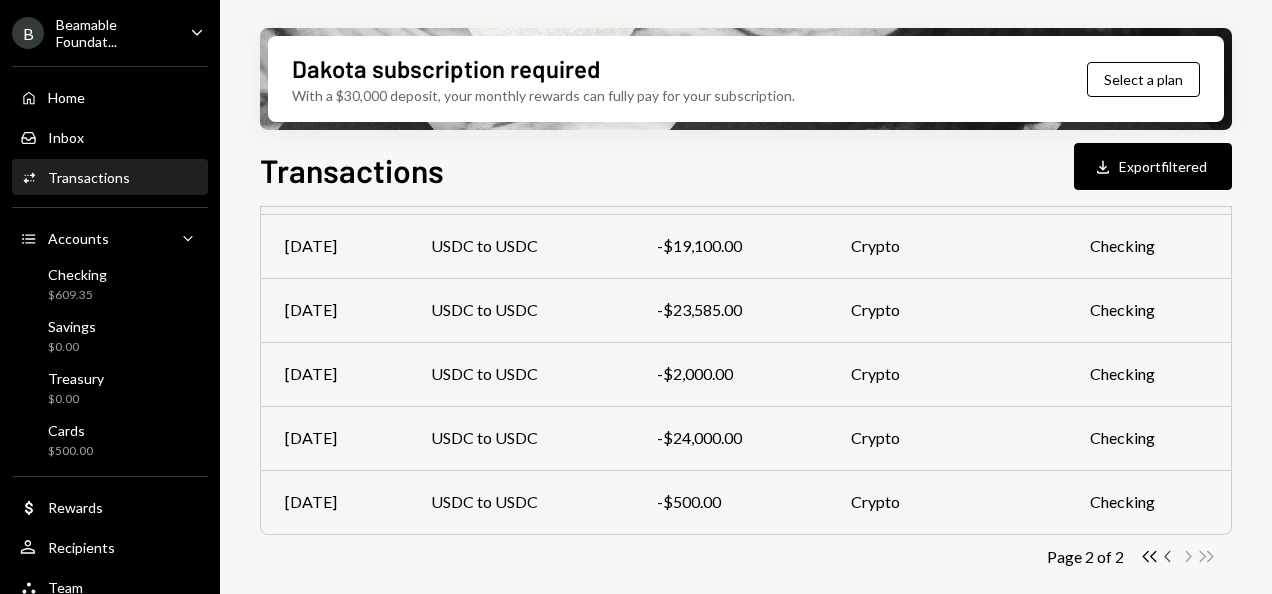 click on "Chevron Left" 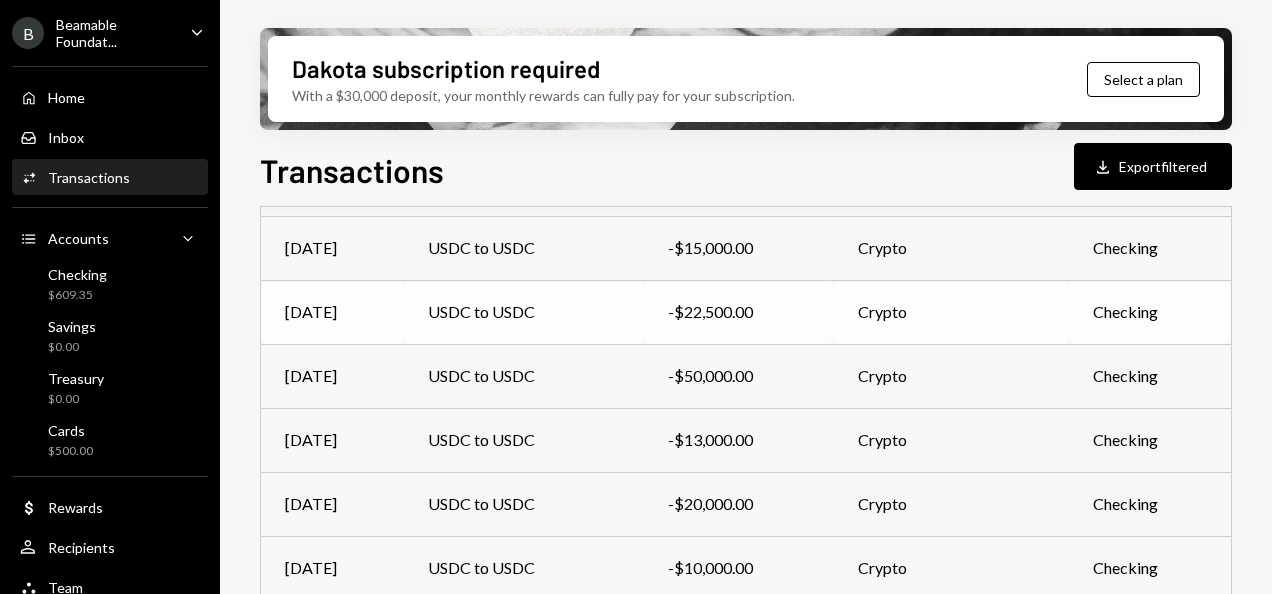 scroll, scrollTop: 476, scrollLeft: 0, axis: vertical 